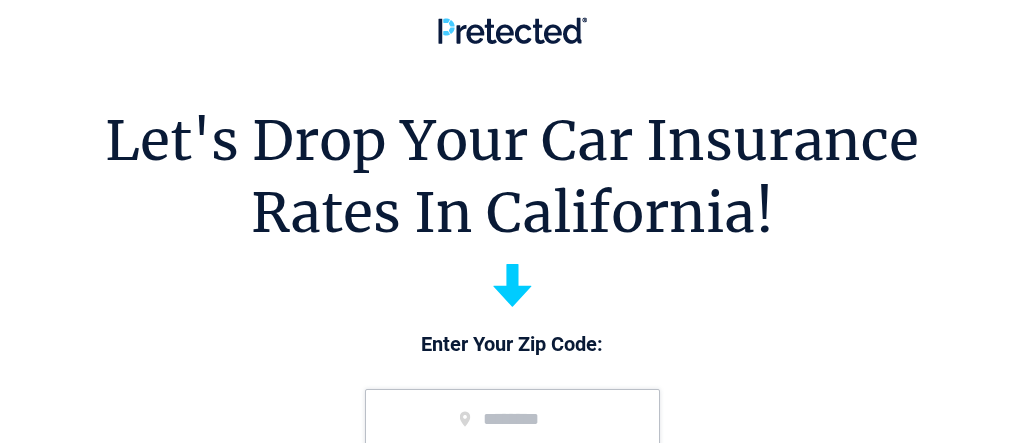 scroll, scrollTop: 0, scrollLeft: 0, axis: both 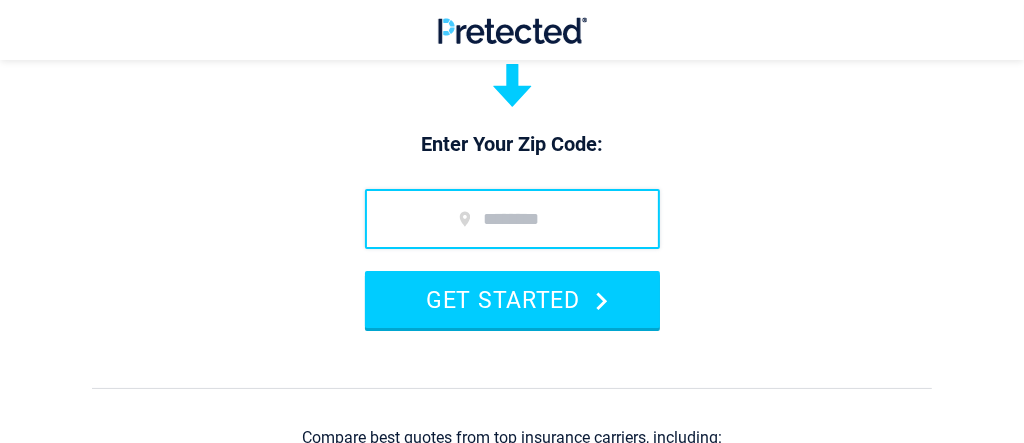 click at bounding box center (512, 219) 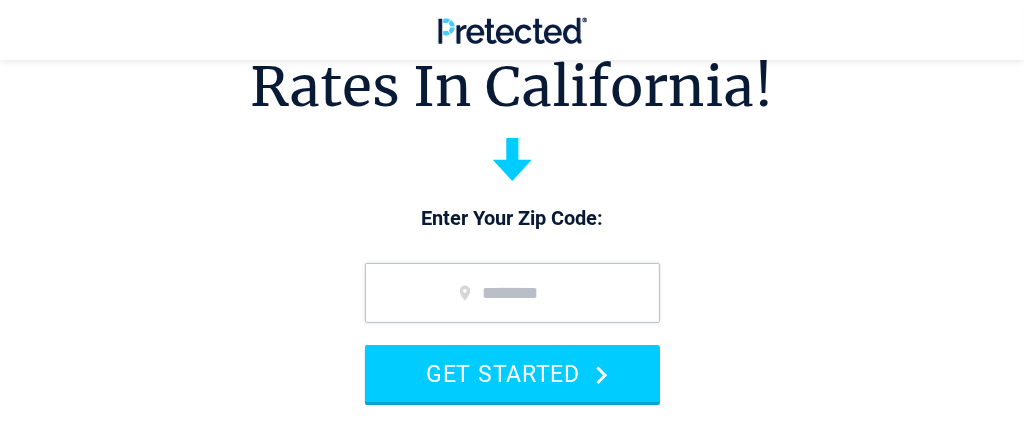 scroll, scrollTop: 100, scrollLeft: 0, axis: vertical 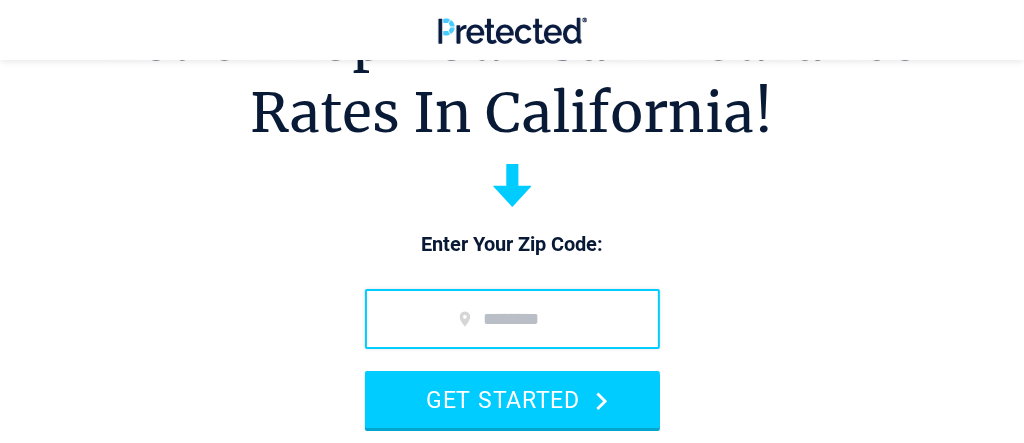 click at bounding box center (512, 319) 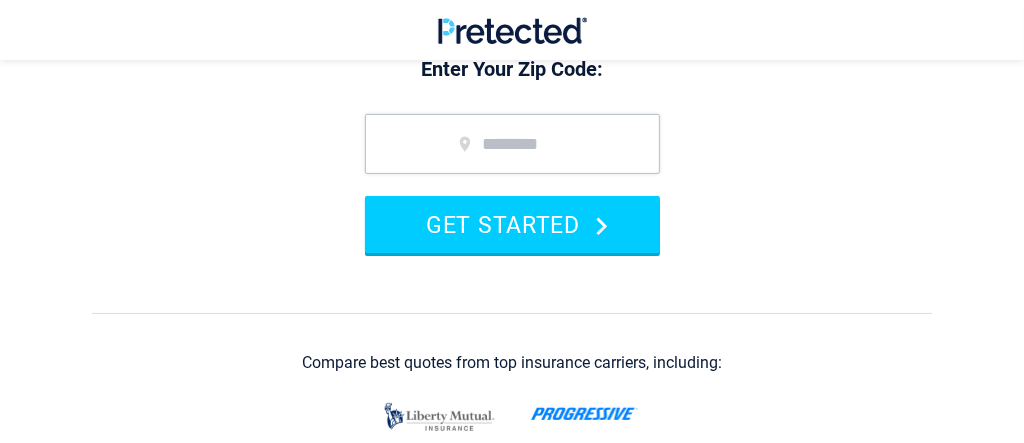 scroll, scrollTop: 299, scrollLeft: 0, axis: vertical 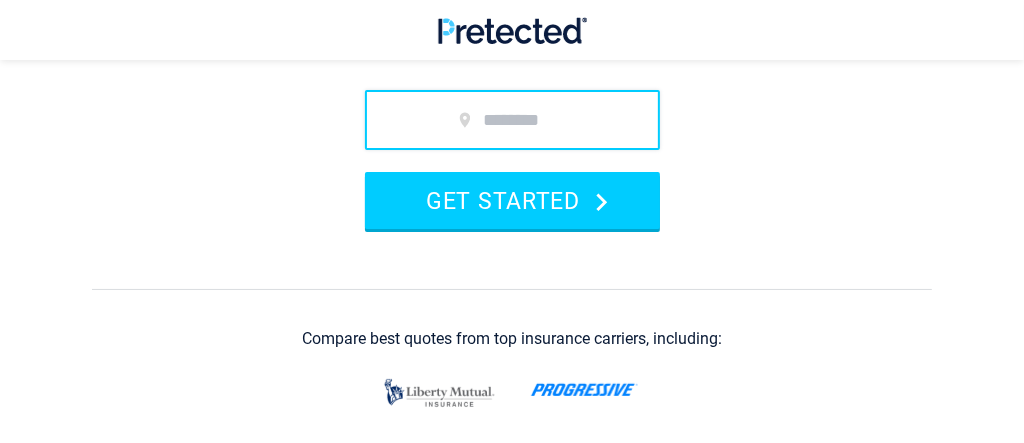 click at bounding box center [512, 120] 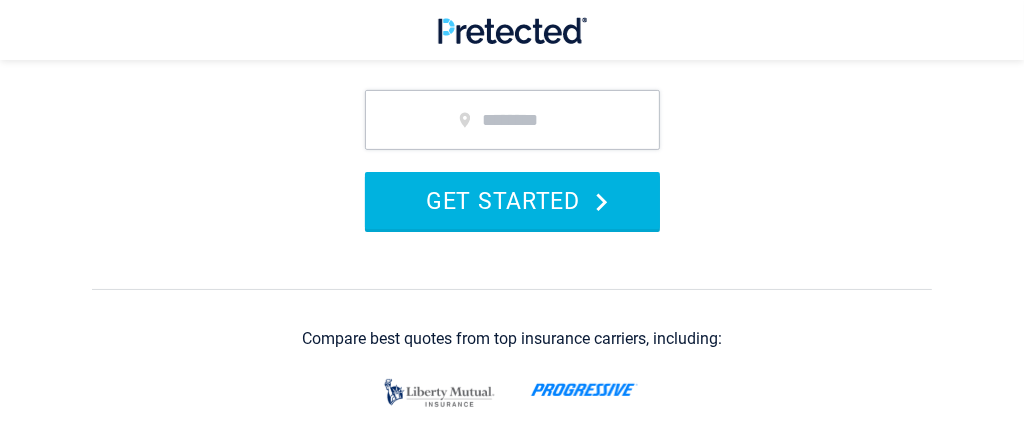 click on "GET STARTED" at bounding box center [512, 200] 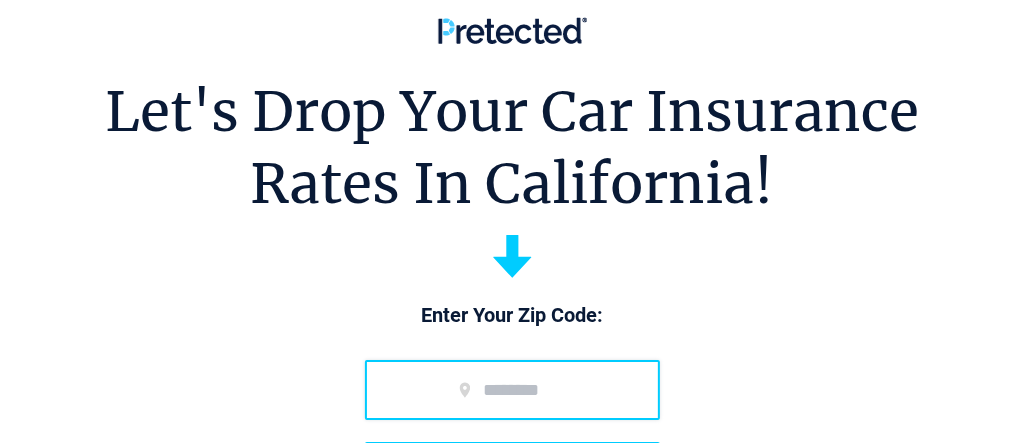 scroll, scrollTop: 0, scrollLeft: 0, axis: both 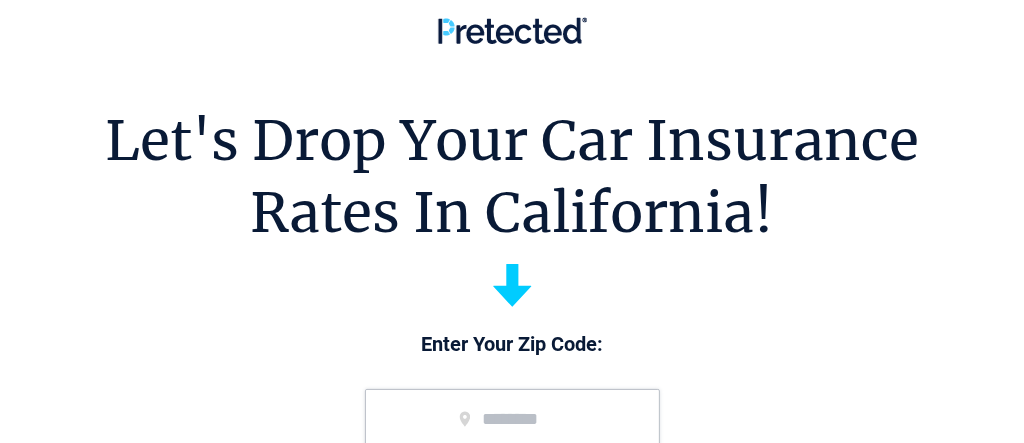 click on "Enter Your Zip Code:
GET STARTED" at bounding box center (512, 439) 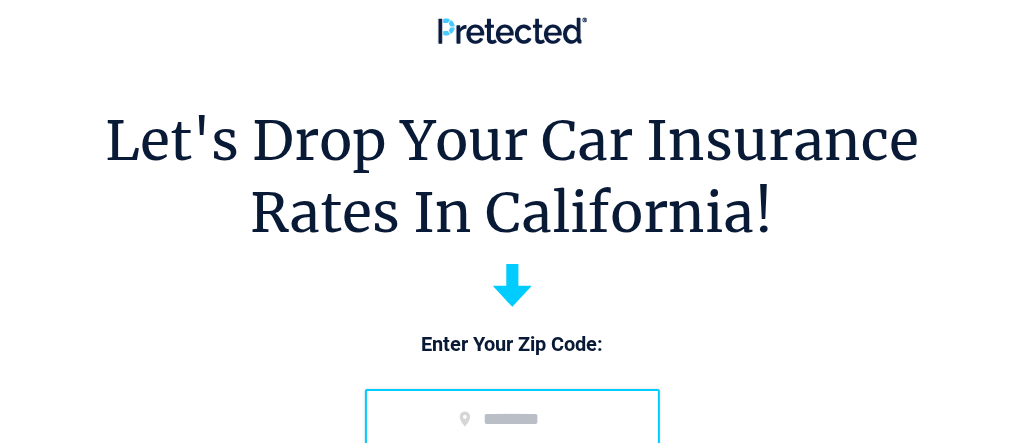 click at bounding box center [512, 419] 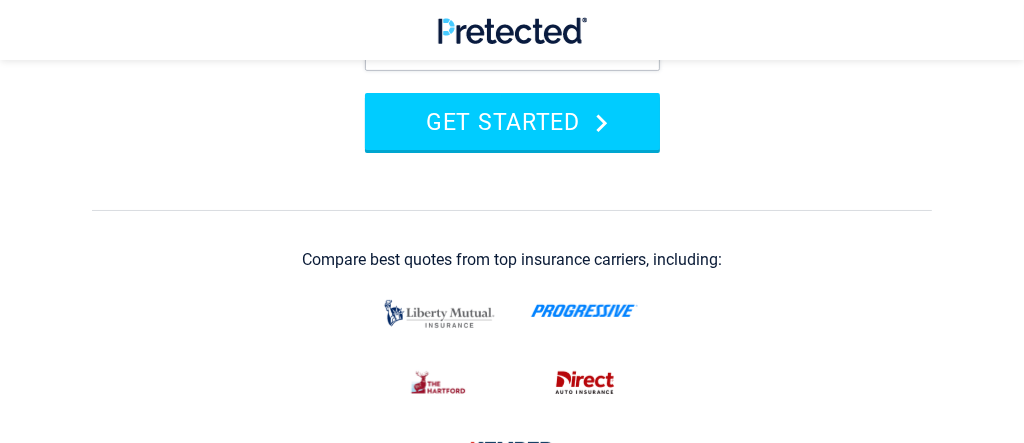 scroll, scrollTop: 399, scrollLeft: 0, axis: vertical 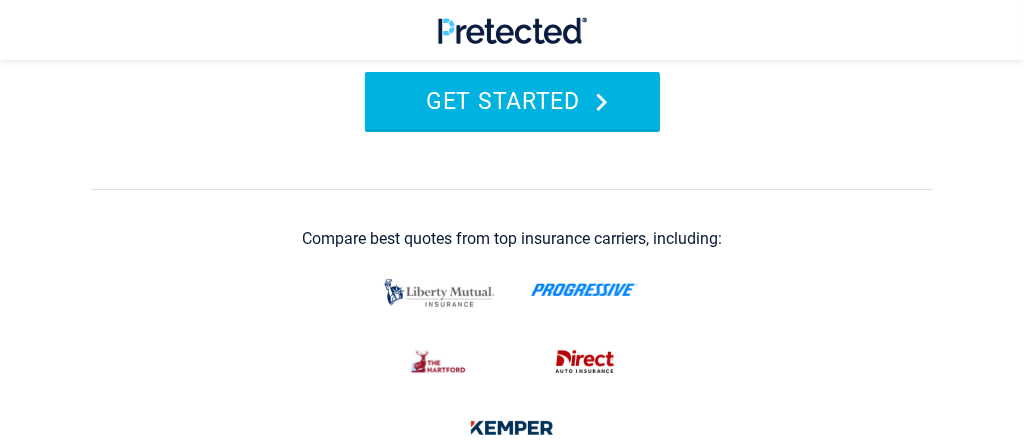 type on "*****" 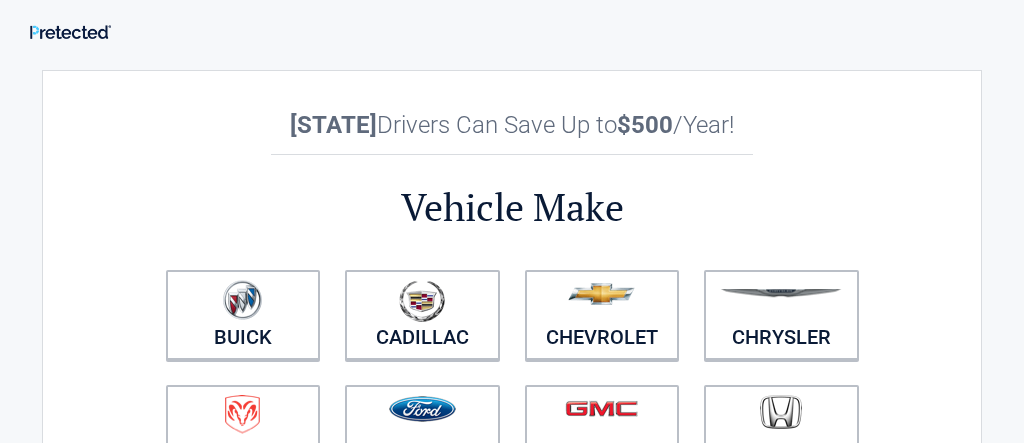 scroll, scrollTop: 0, scrollLeft: 0, axis: both 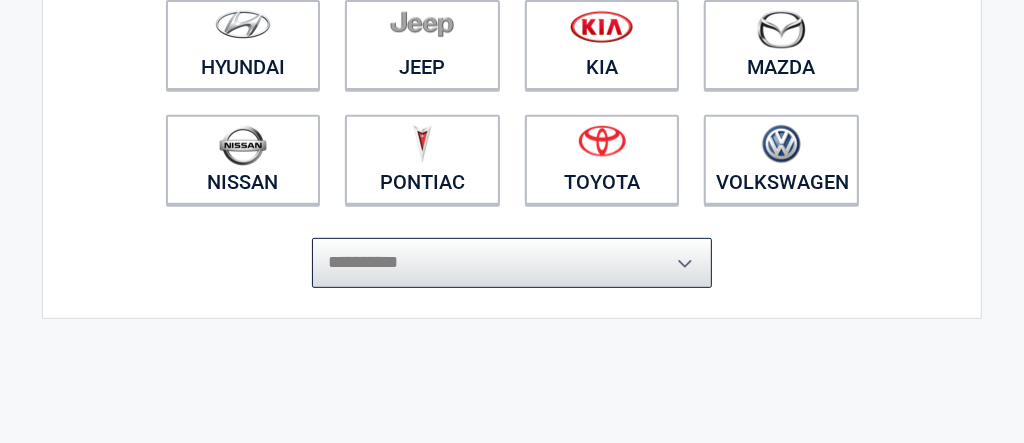 click on "**********" at bounding box center [512, 263] 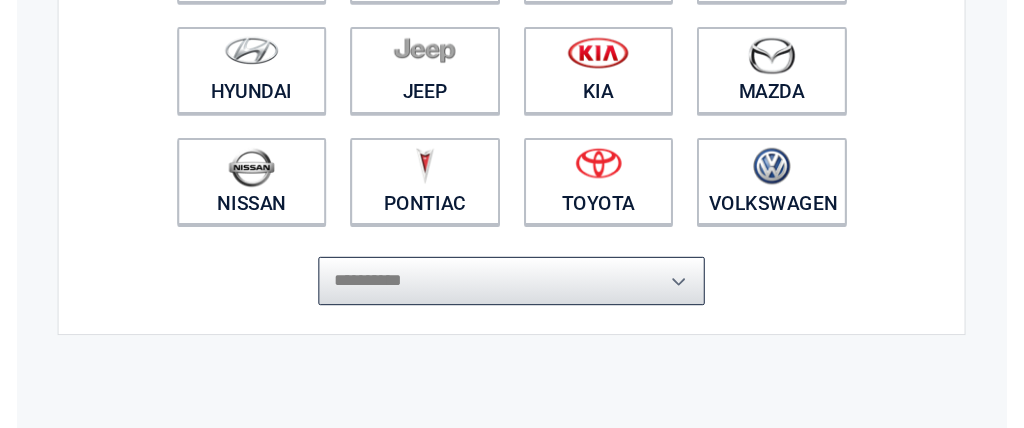 scroll, scrollTop: 500, scrollLeft: 0, axis: vertical 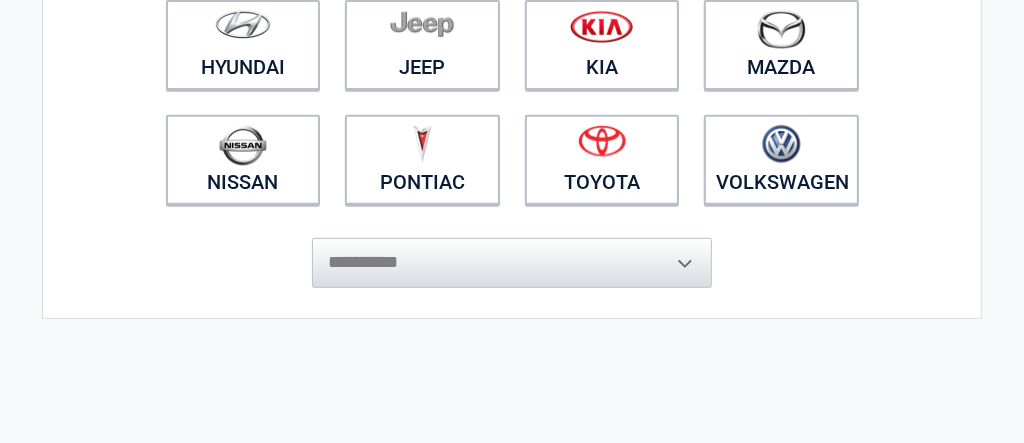 click on "**********" at bounding box center (512, 253) 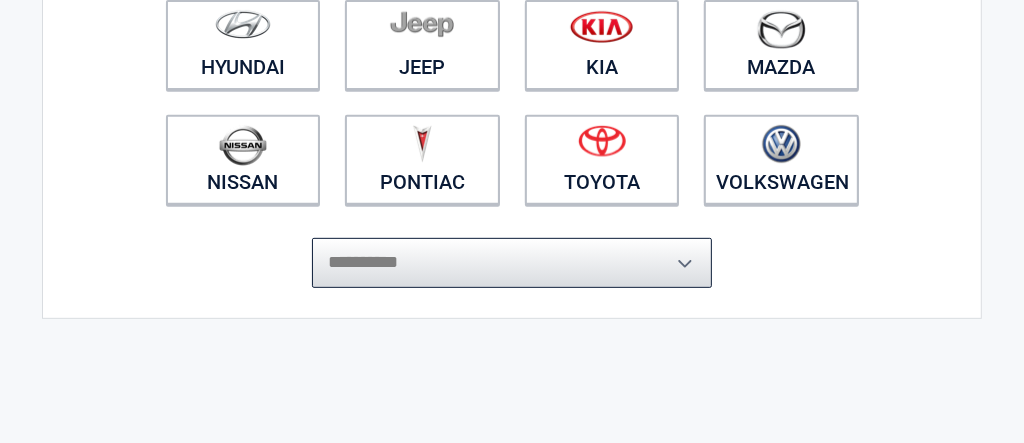 click on "**********" at bounding box center (512, 263) 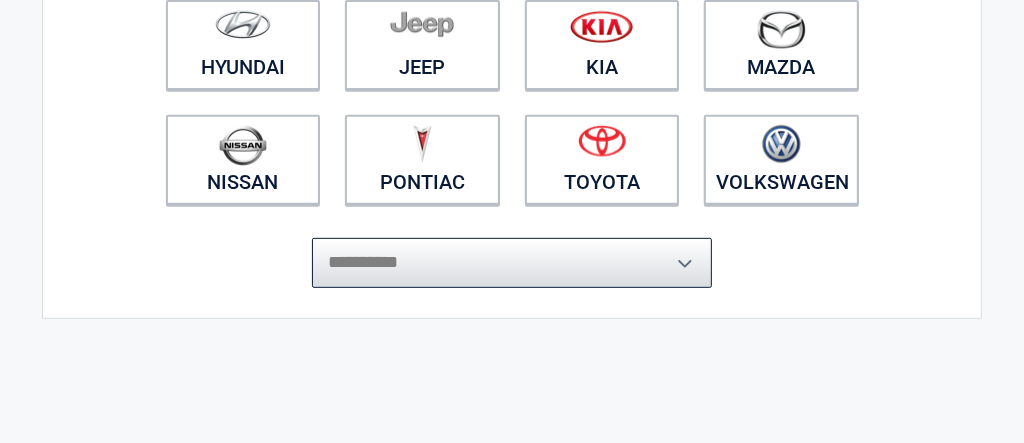 select on "***" 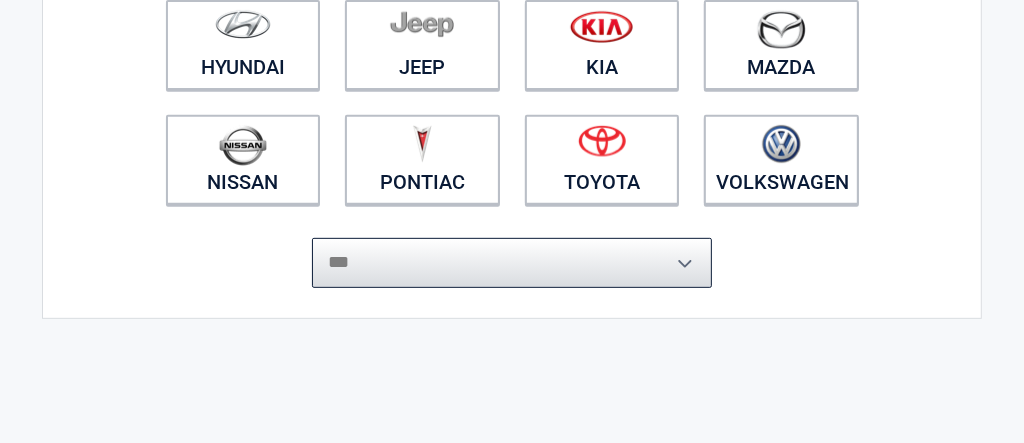 click on "**********" at bounding box center [512, 263] 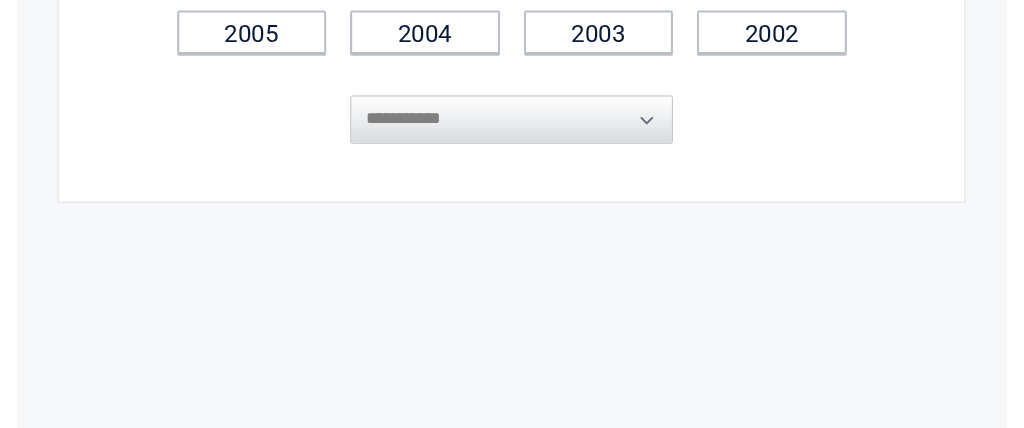scroll, scrollTop: 600, scrollLeft: 0, axis: vertical 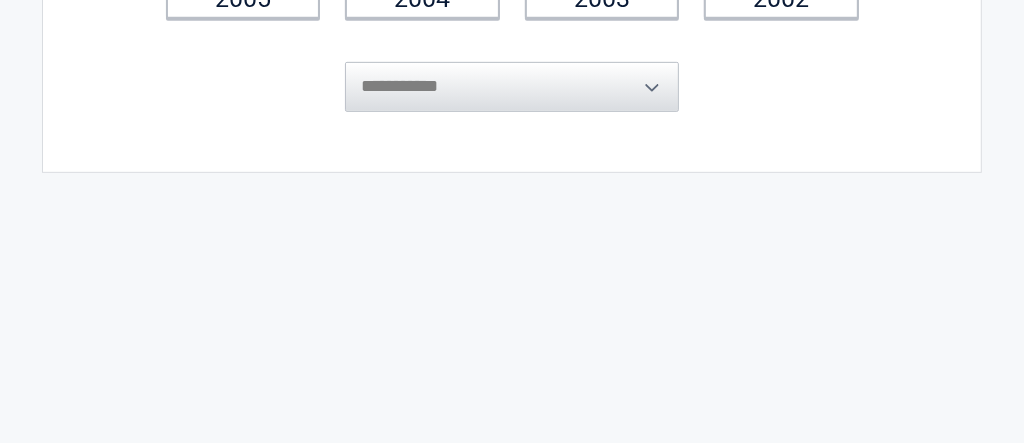 click on "**********" at bounding box center (512, 72) 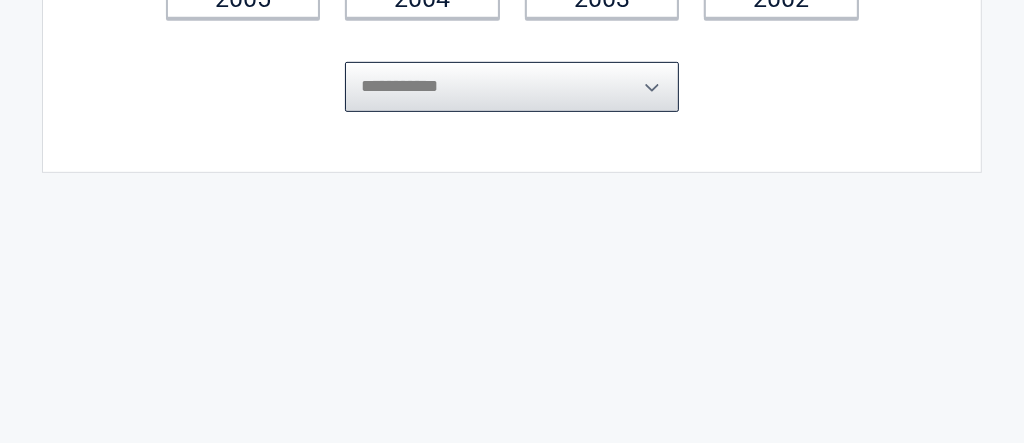 click on "**********" at bounding box center (512, 87) 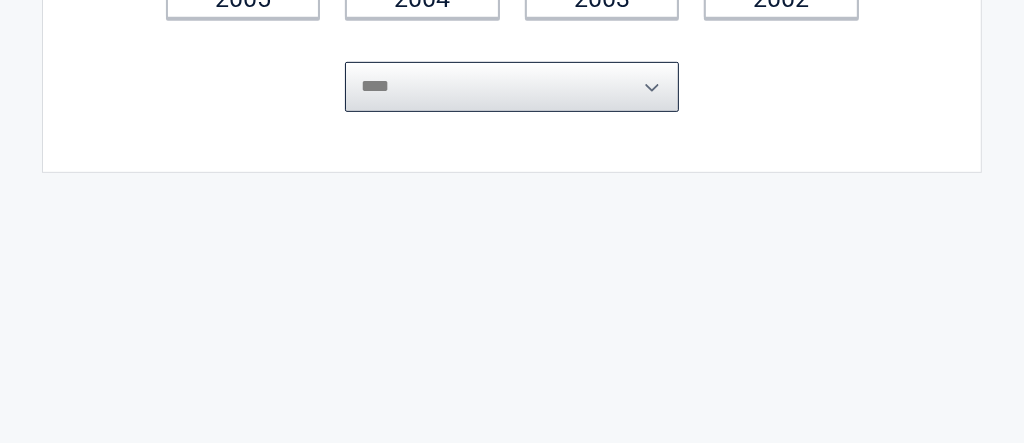 click on "**********" at bounding box center [512, 87] 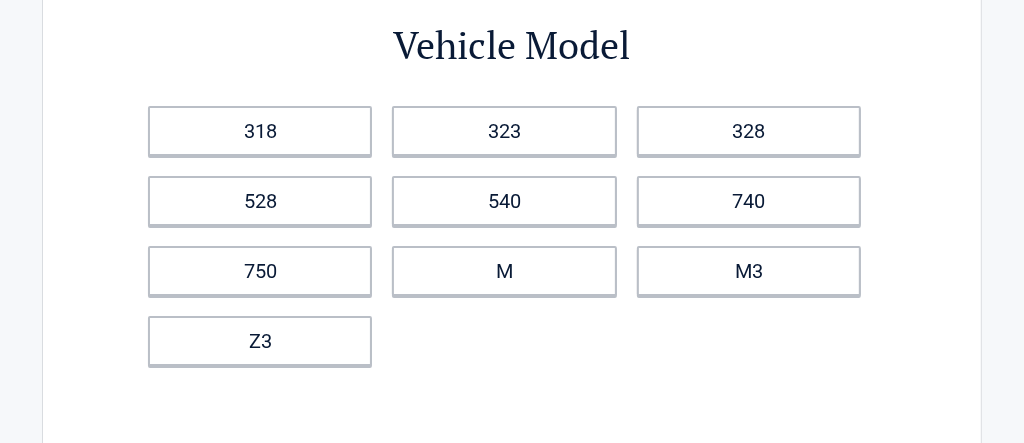 scroll, scrollTop: 0, scrollLeft: 0, axis: both 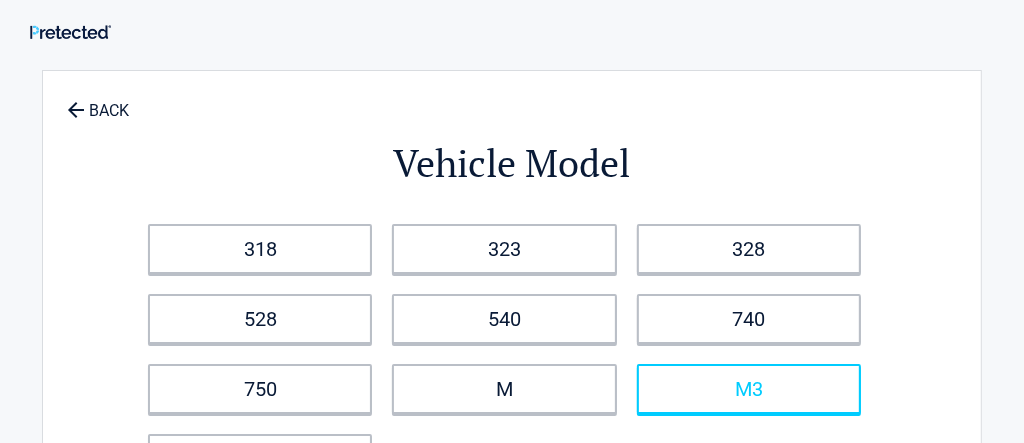 click on "M3" at bounding box center (749, 389) 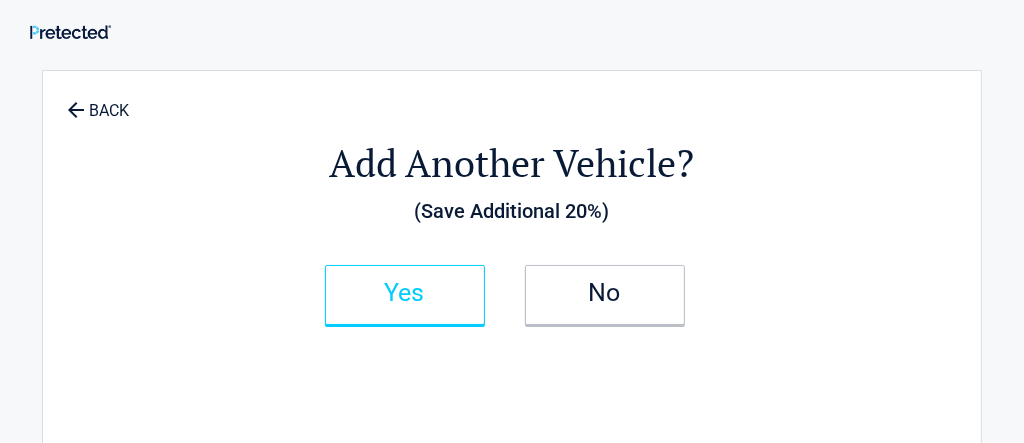 click on "Yes" at bounding box center (405, 293) 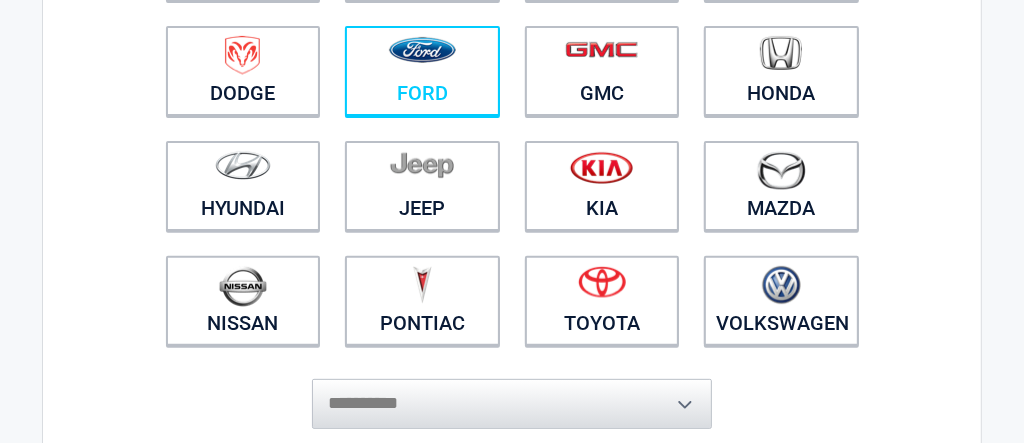 scroll, scrollTop: 399, scrollLeft: 0, axis: vertical 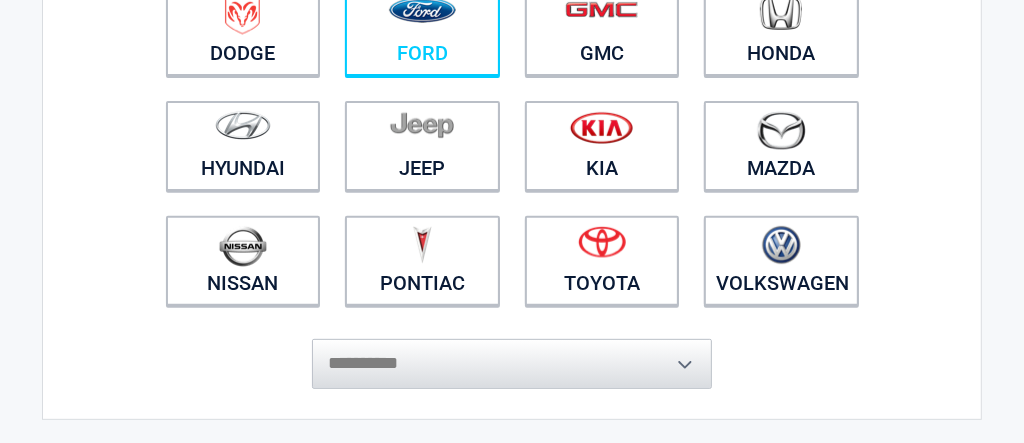 click on "Ford" at bounding box center (422, 31) 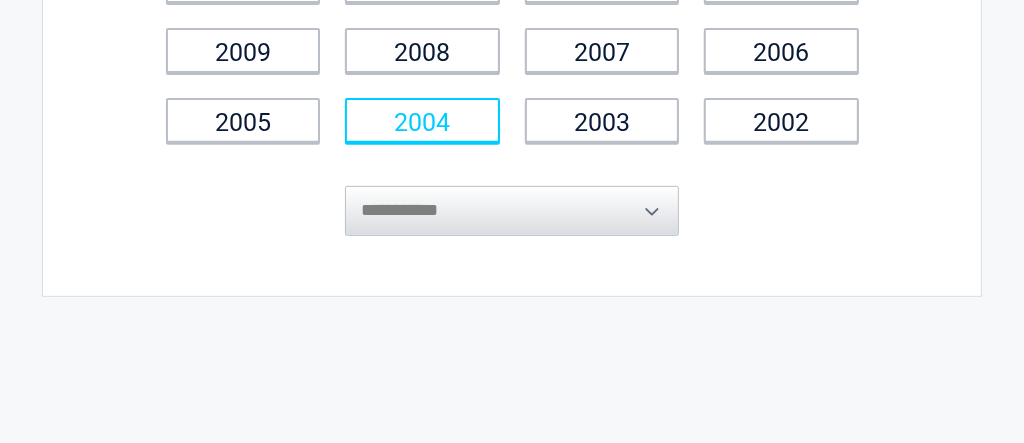 scroll, scrollTop: 500, scrollLeft: 0, axis: vertical 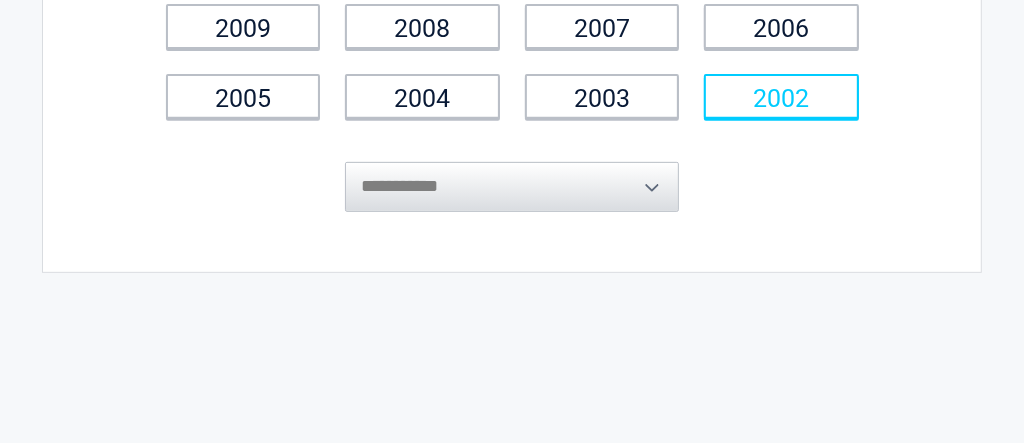 click on "2002" at bounding box center (781, 96) 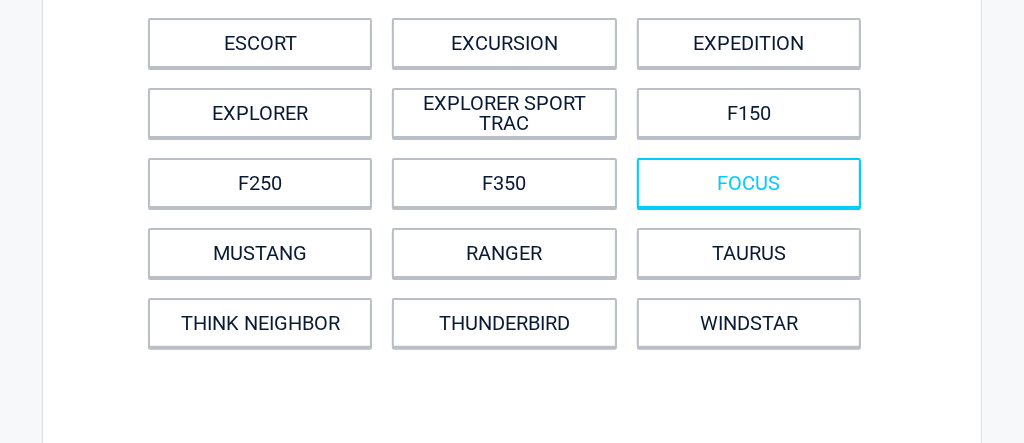 scroll, scrollTop: 299, scrollLeft: 0, axis: vertical 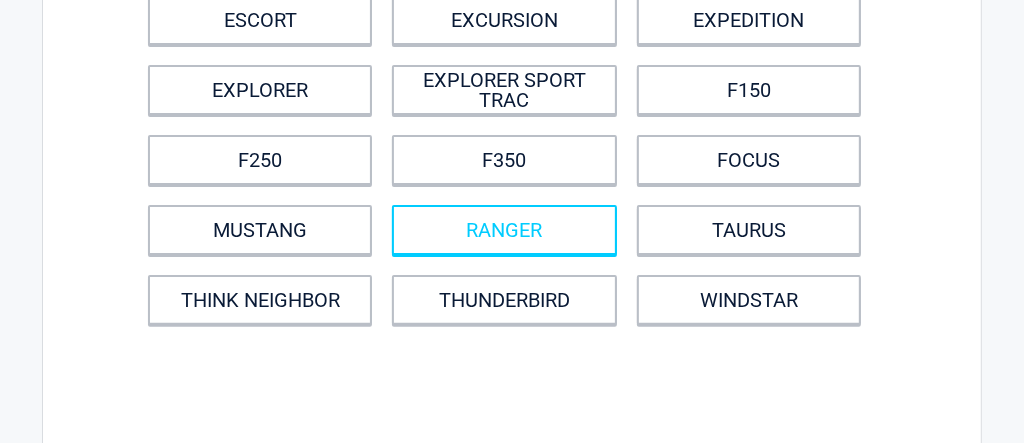 click on "RANGER" at bounding box center (504, 230) 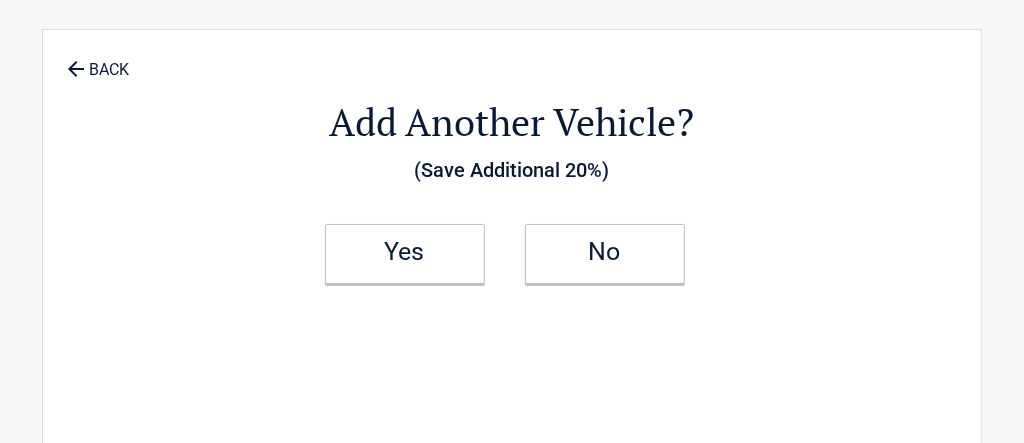 scroll, scrollTop: 0, scrollLeft: 0, axis: both 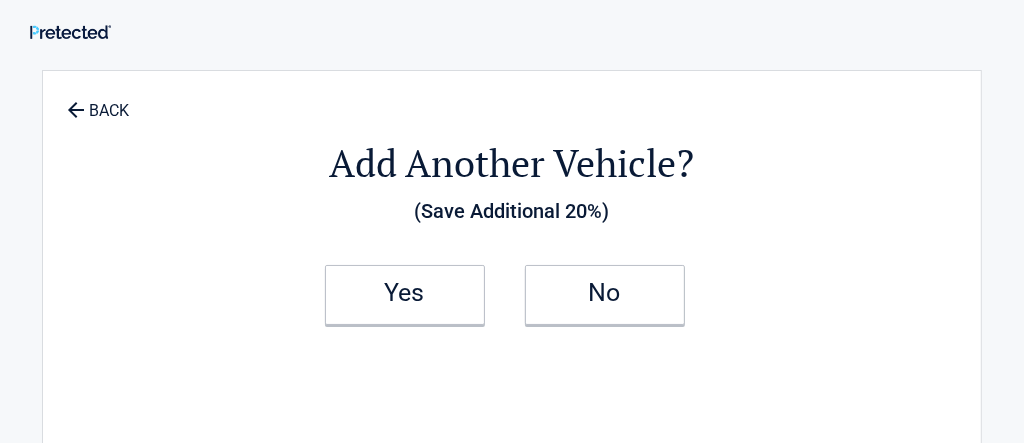 click on "Add Another Vehicle?
(Save Additional 20%)" at bounding box center [512, 183] 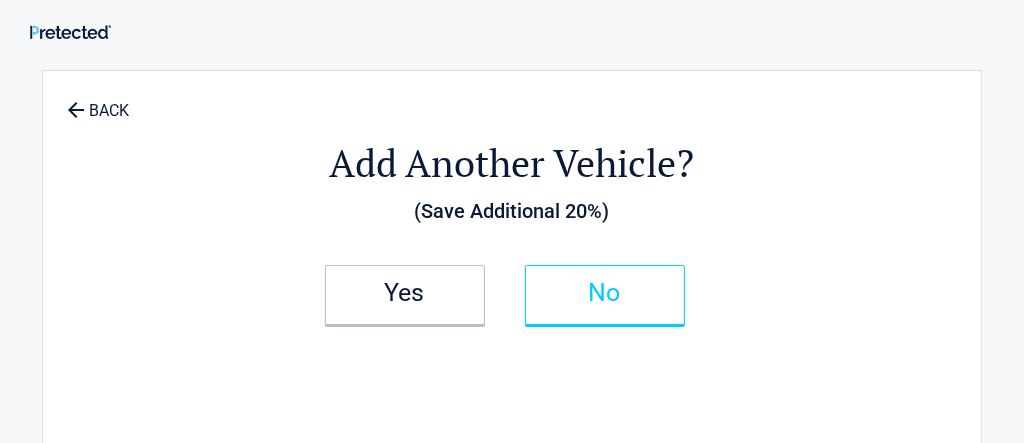 click on "No" at bounding box center (605, 293) 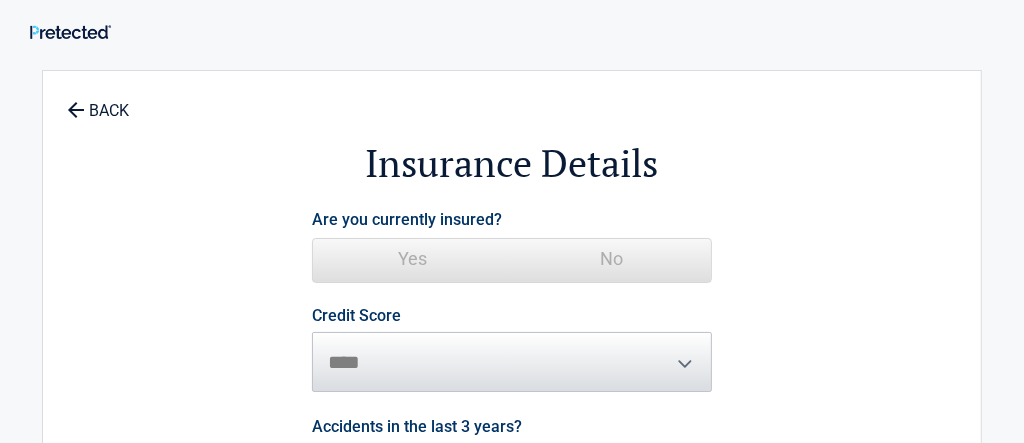 click on "No" at bounding box center (611, 259) 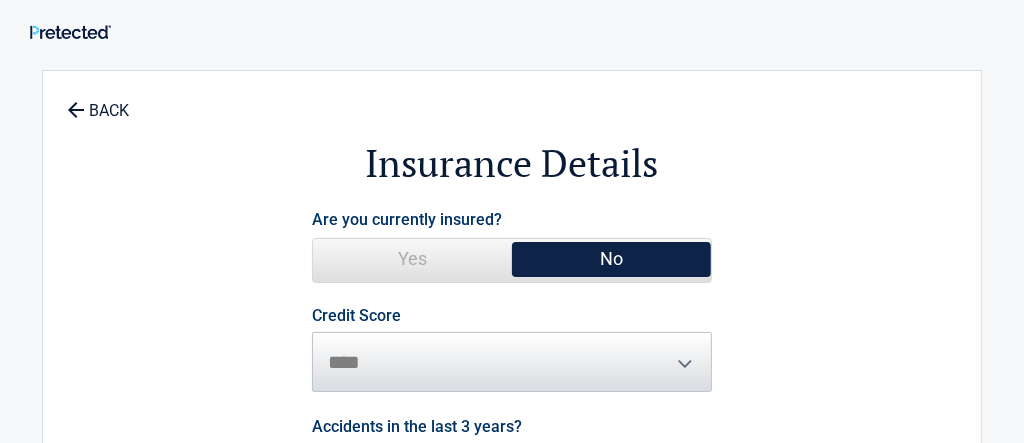 click on "Yes" at bounding box center [412, 259] 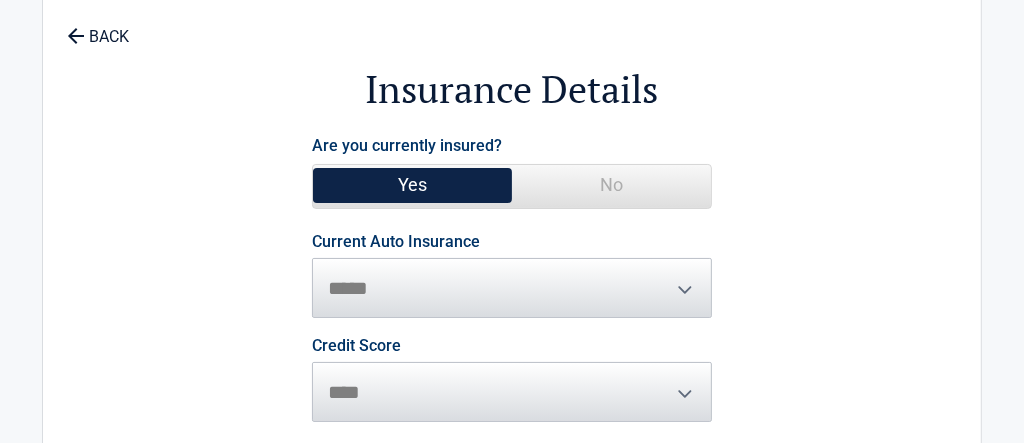 scroll, scrollTop: 100, scrollLeft: 0, axis: vertical 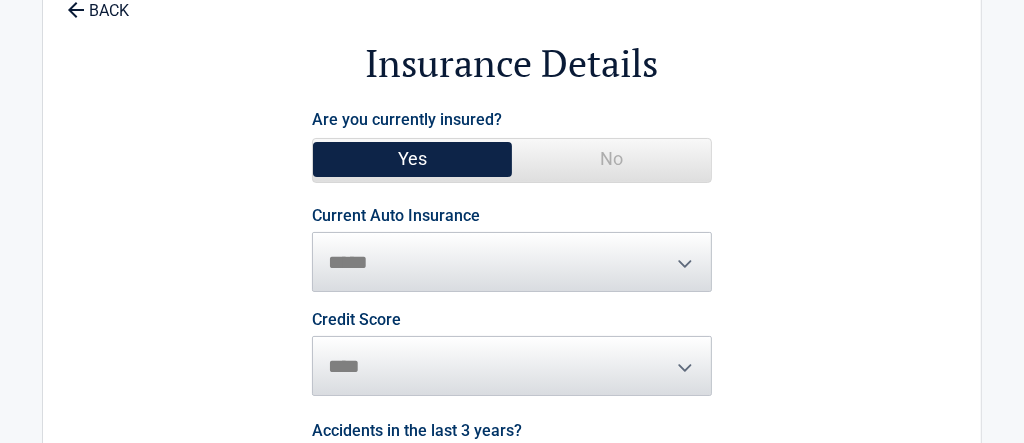 click on "**********" at bounding box center [512, 250] 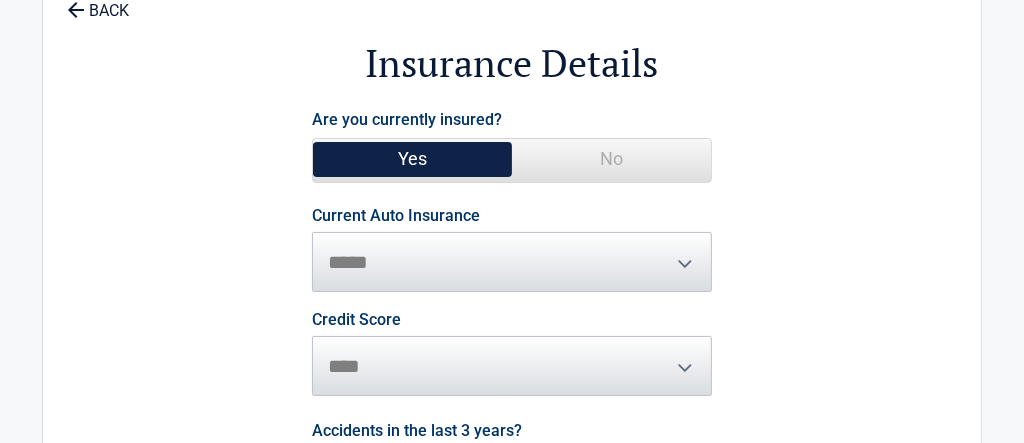 click on "**********" at bounding box center (512, 250) 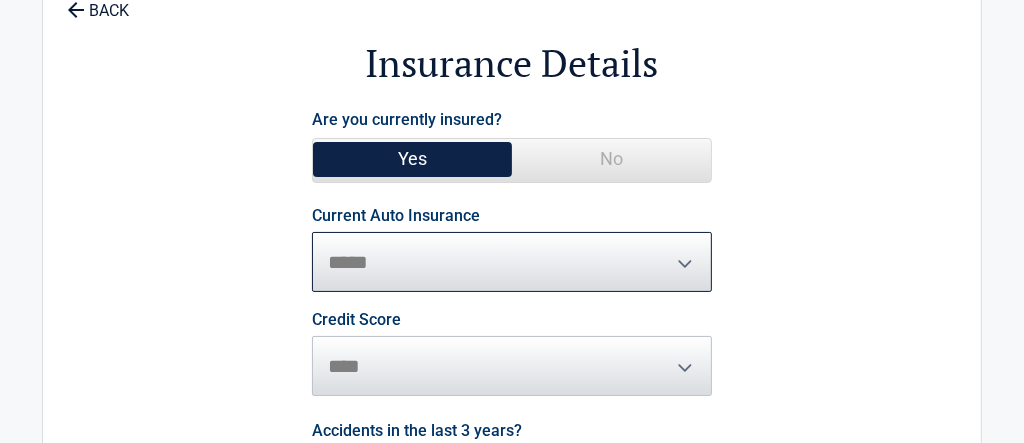 click on "**********" at bounding box center [512, 262] 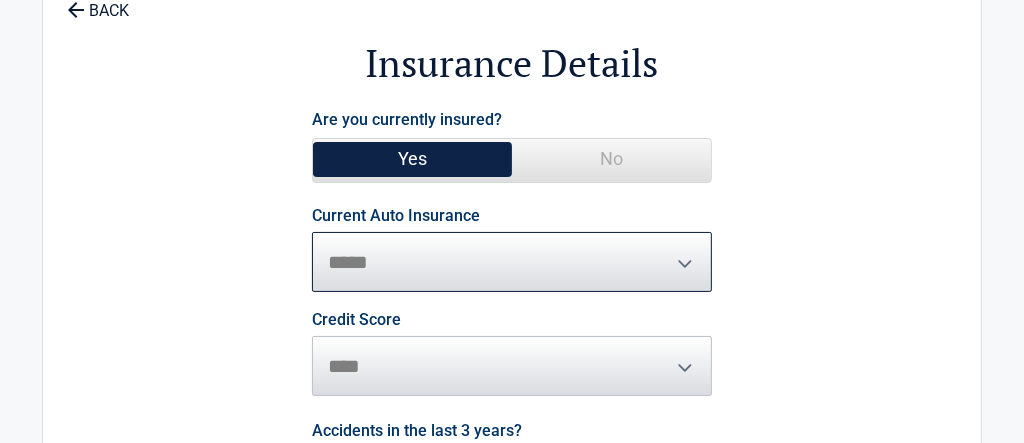 select on "**********" 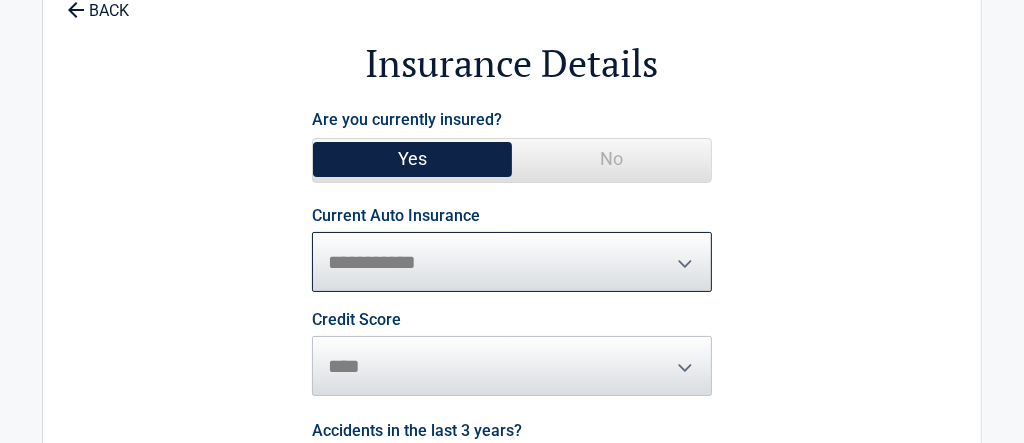 click on "**********" at bounding box center (512, 262) 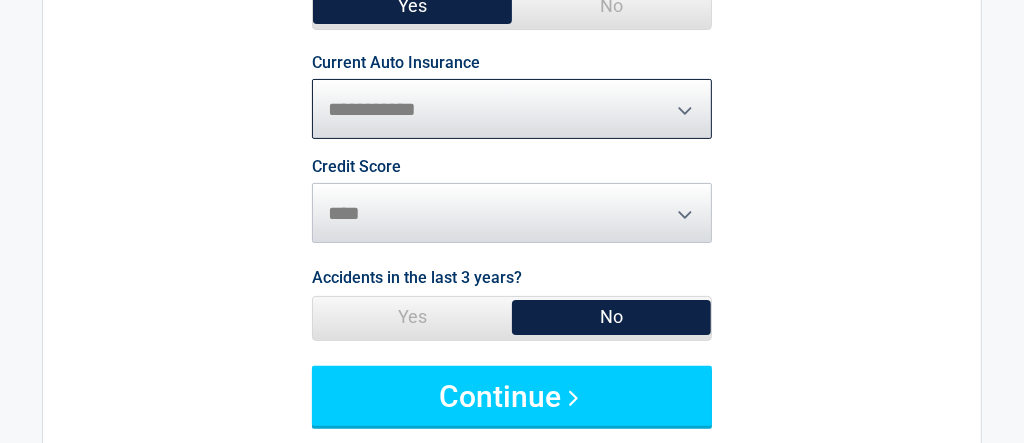 scroll, scrollTop: 299, scrollLeft: 0, axis: vertical 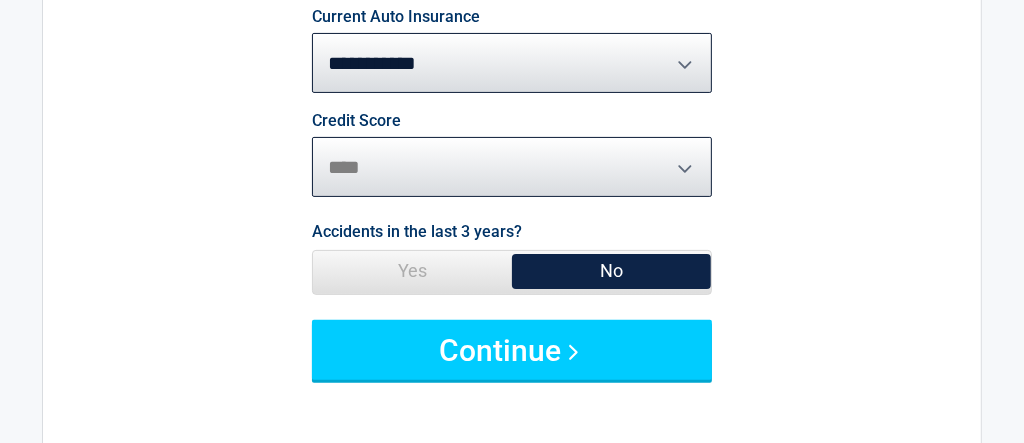 click on "*********
****
*******
****" at bounding box center [512, 167] 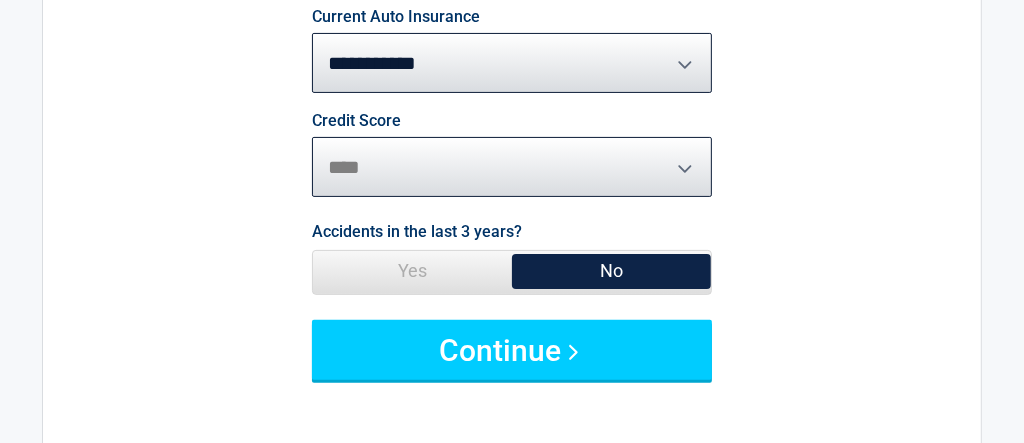 select on "*********" 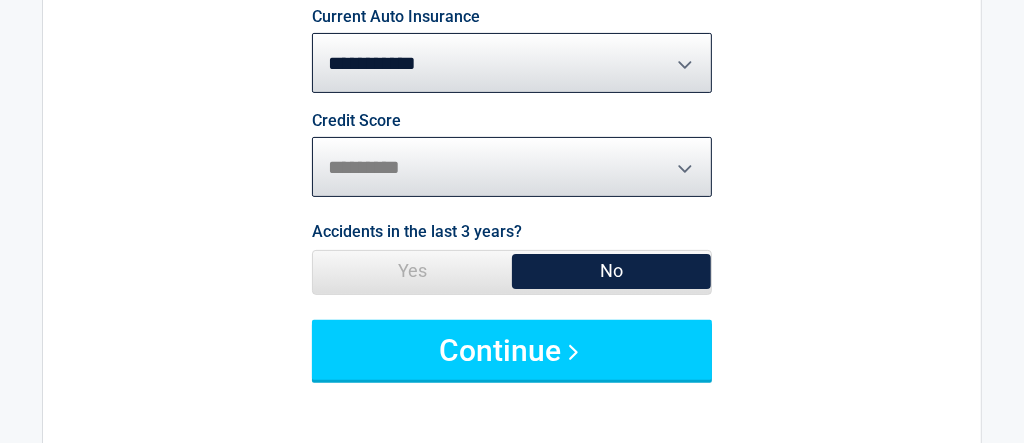 click on "*********
****
*******
****" at bounding box center [512, 167] 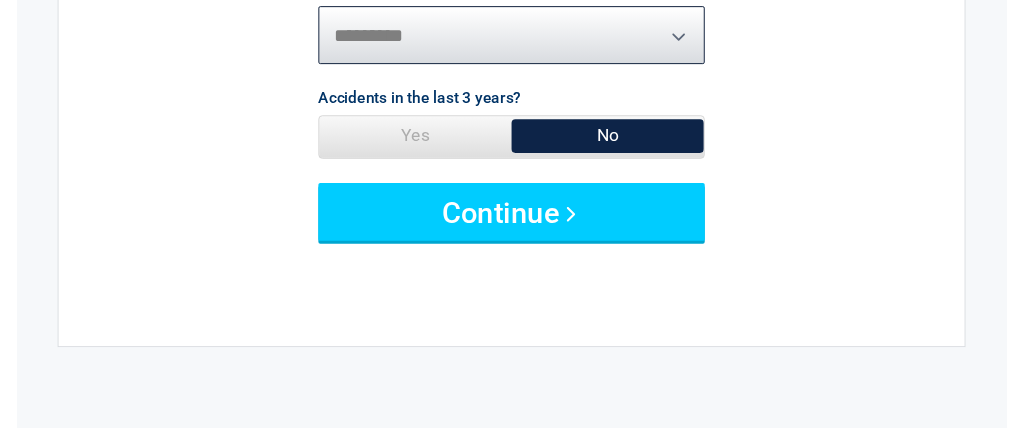 scroll, scrollTop: 500, scrollLeft: 0, axis: vertical 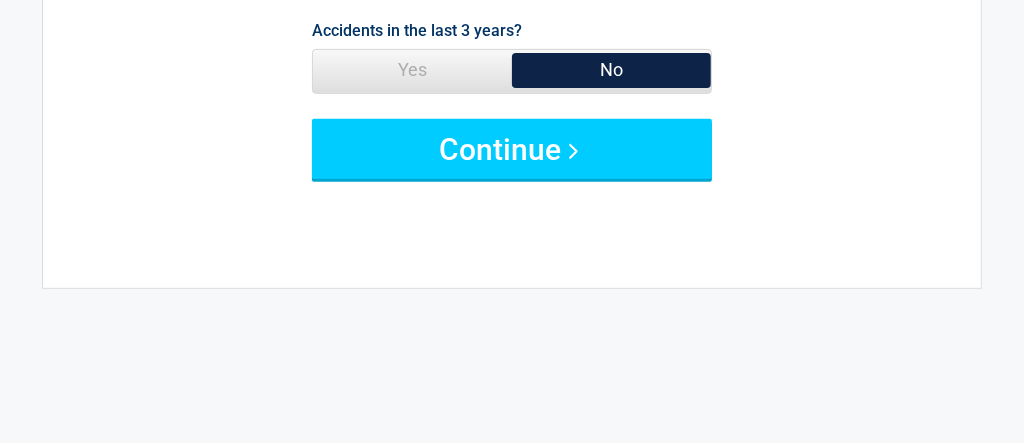 click on "Yes" at bounding box center [412, 70] 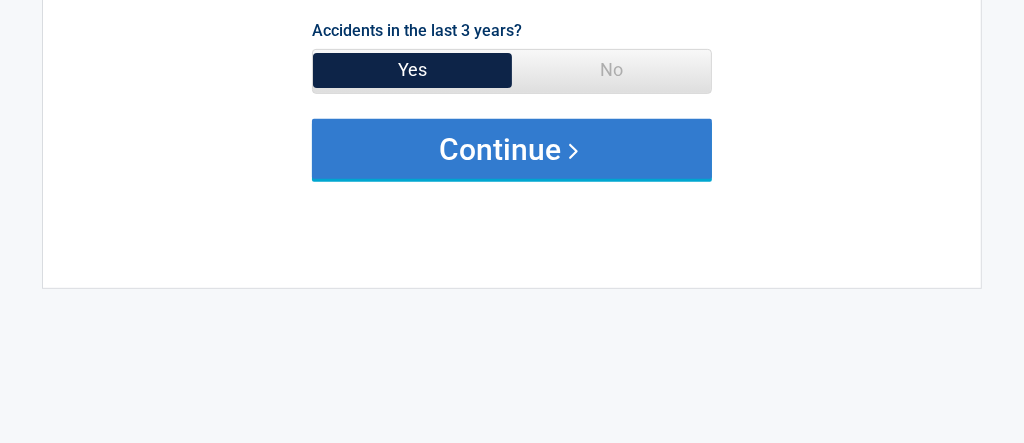 click on "Continue" at bounding box center [512, 149] 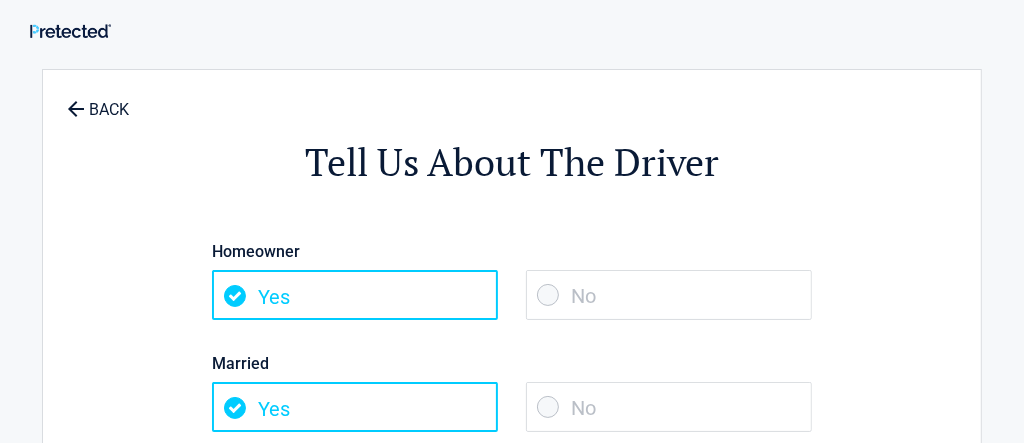 scroll, scrollTop: 0, scrollLeft: 0, axis: both 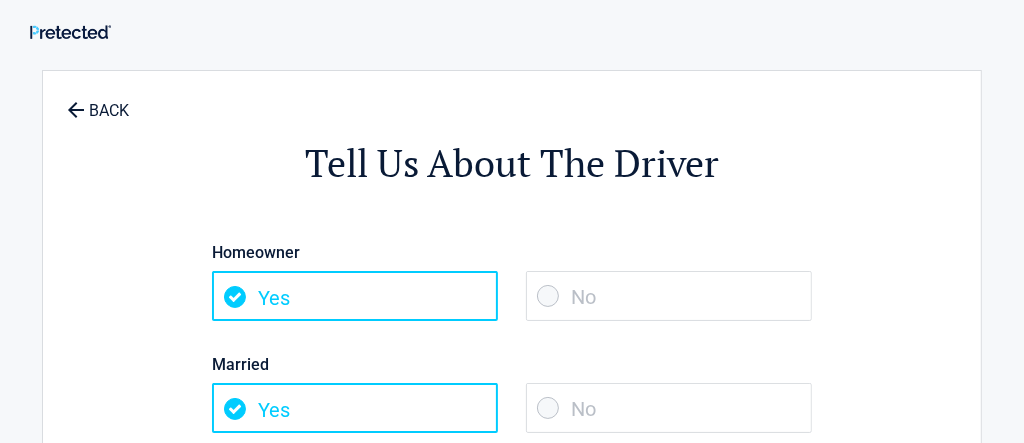click on "Yes" at bounding box center [355, 296] 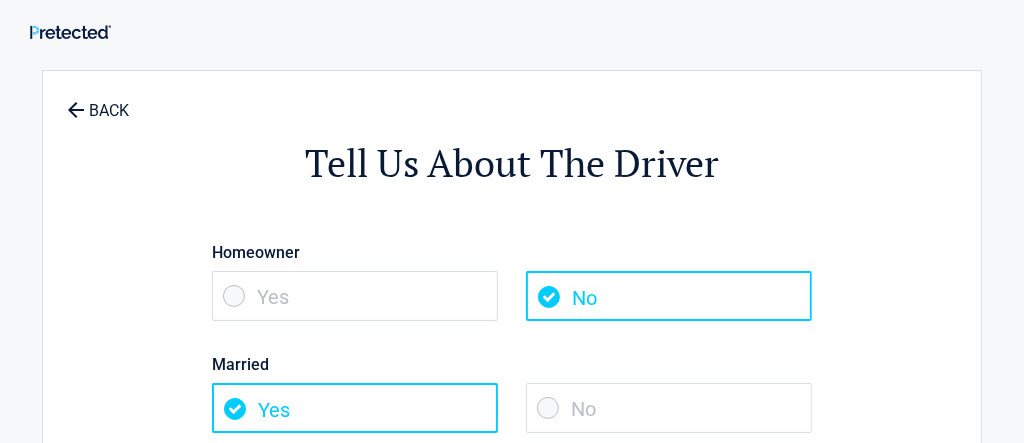 click on "No" at bounding box center (669, 408) 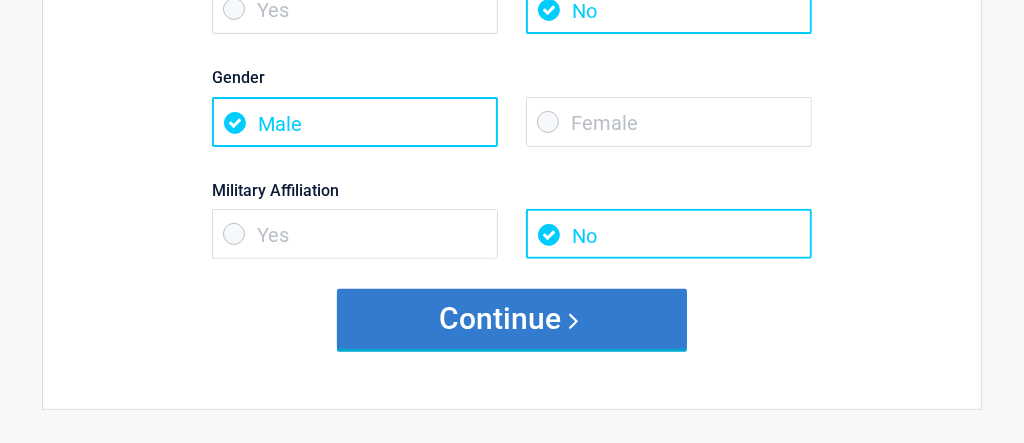 scroll, scrollTop: 500, scrollLeft: 0, axis: vertical 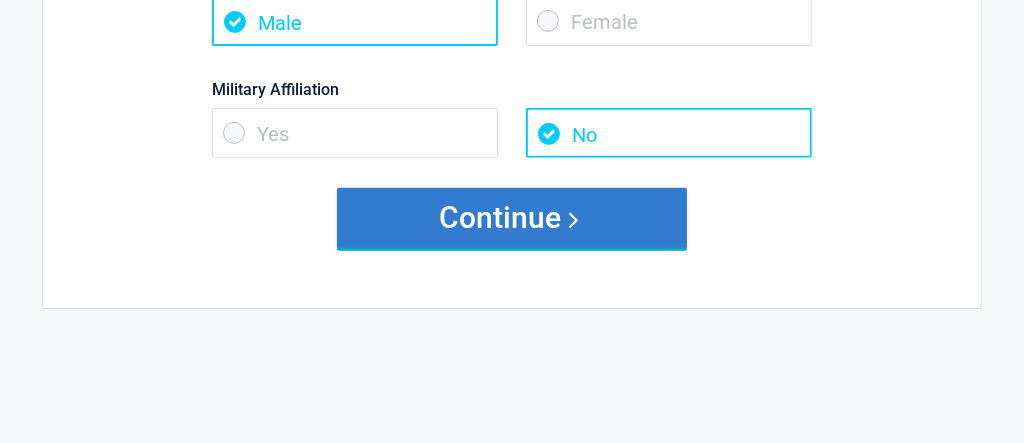 click on "Continue" at bounding box center (512, 218) 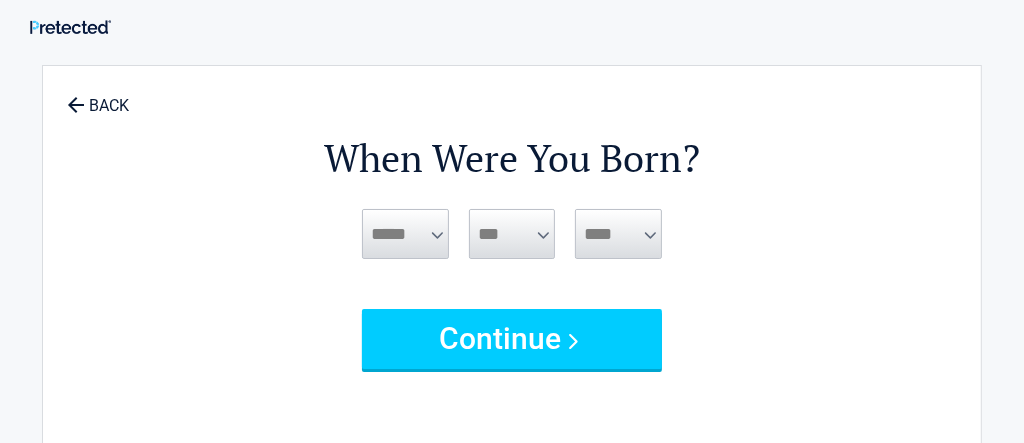 scroll, scrollTop: 0, scrollLeft: 0, axis: both 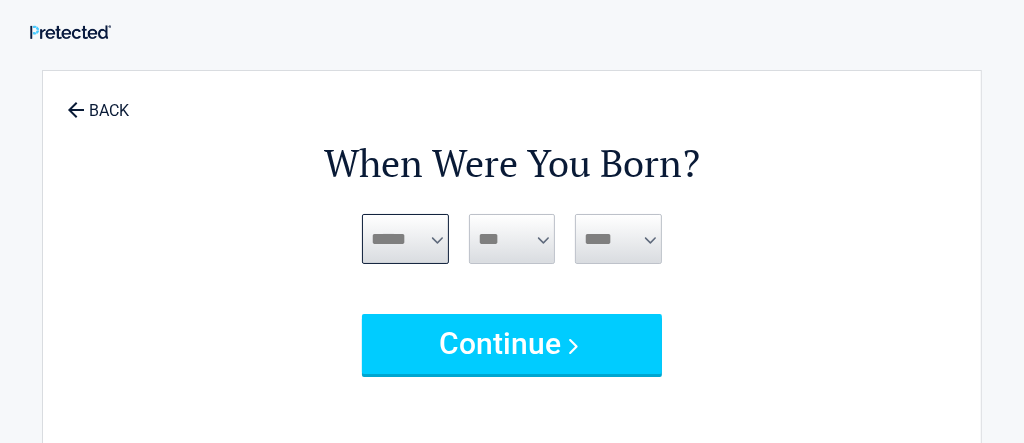 click on "*****
***
***
***
***
***
***
***
***
***
***
***
***" at bounding box center (405, 239) 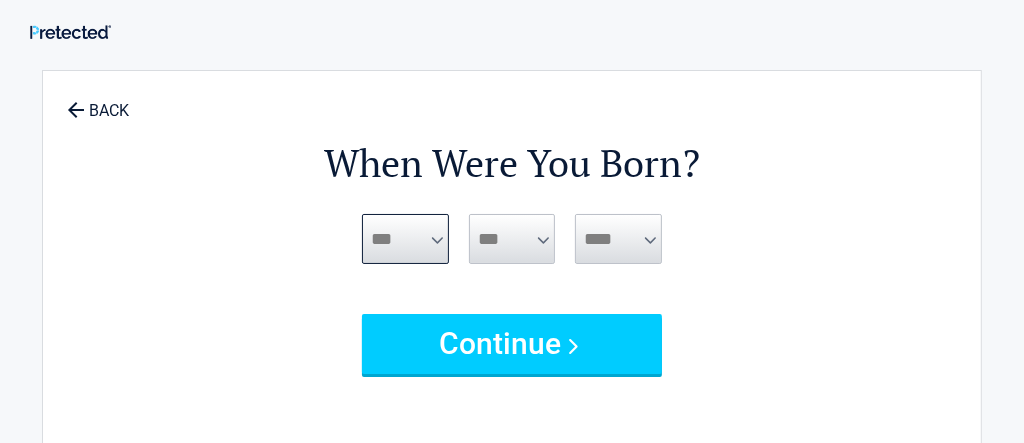 click on "*****
***
***
***
***
***
***
***
***
***
***
***
***" at bounding box center [405, 239] 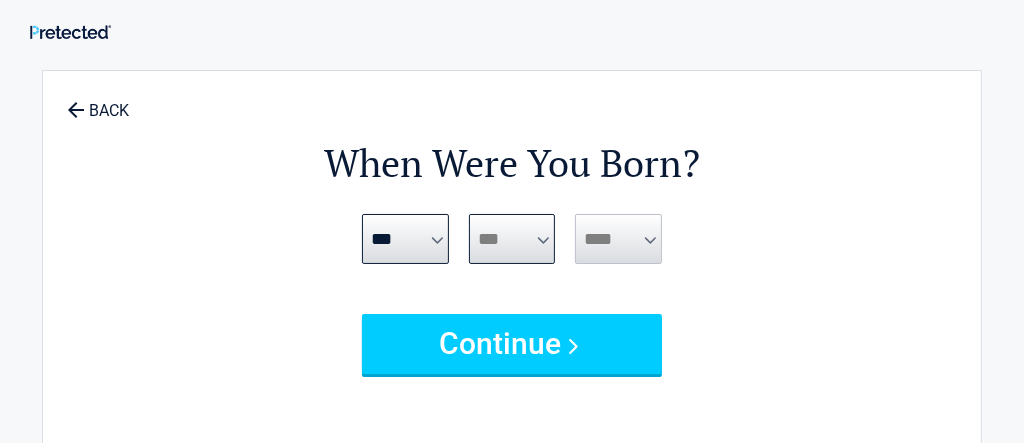 click on "*** * * * * * * * * * ** ** ** ** ** ** ** ** ** ** ** ** ** ** ** ** ** ** ** **" at bounding box center [512, 239] 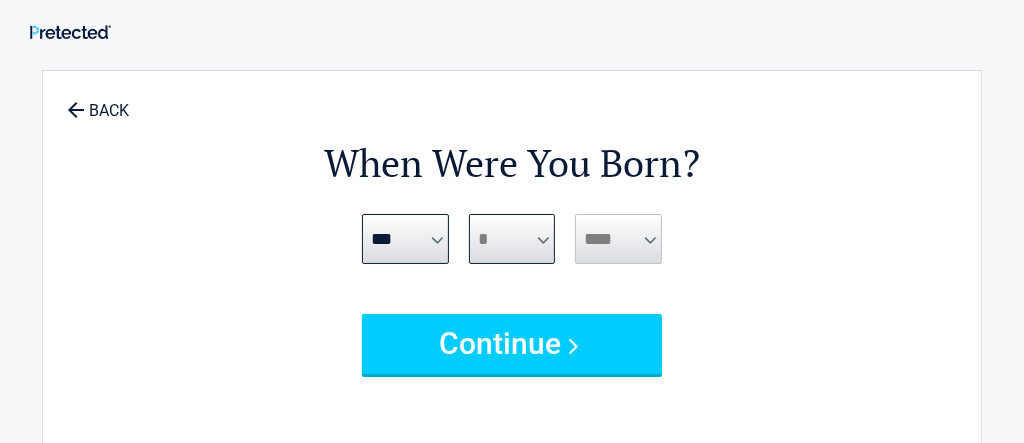 click on "*** * * * * * * * * * ** ** ** ** ** ** ** ** ** ** ** ** ** ** ** ** ** ** ** **" at bounding box center [512, 239] 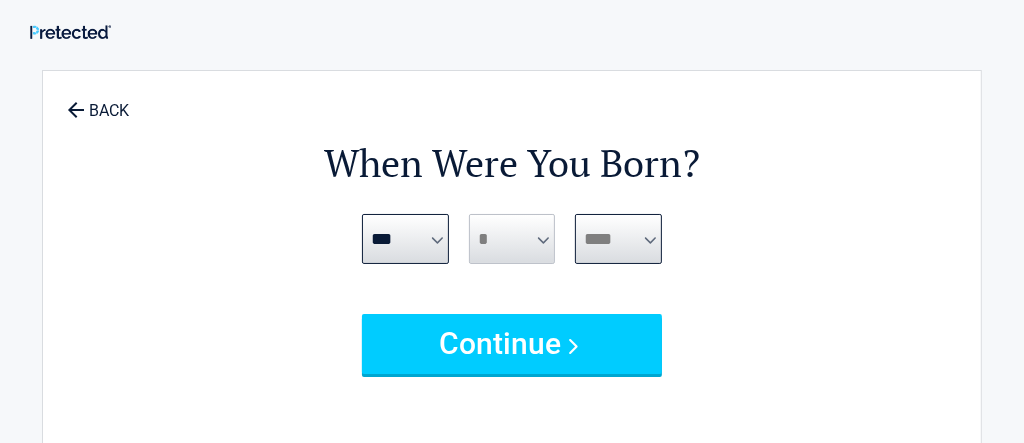 click on "****
****
****
****
****
****
****
****
****
****
****
****
****
****
****
****
****
****
****
****
****
****
****
****
****
****
****
****
****
****
****
****
****
****
****
****
****
****
****
****
****
****
****
****
****
****
****
****
****
****
****
****
****
****
****
****
****
****
****
****
****
****
****
****" at bounding box center [618, 239] 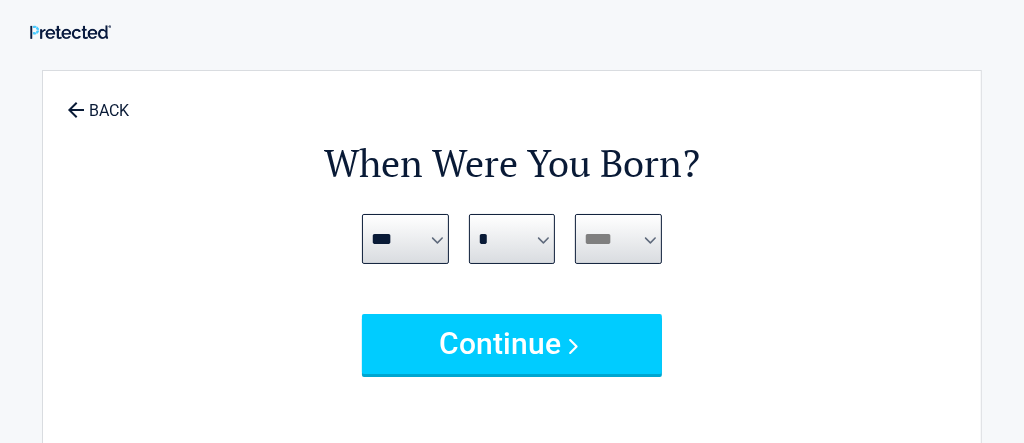 select on "****" 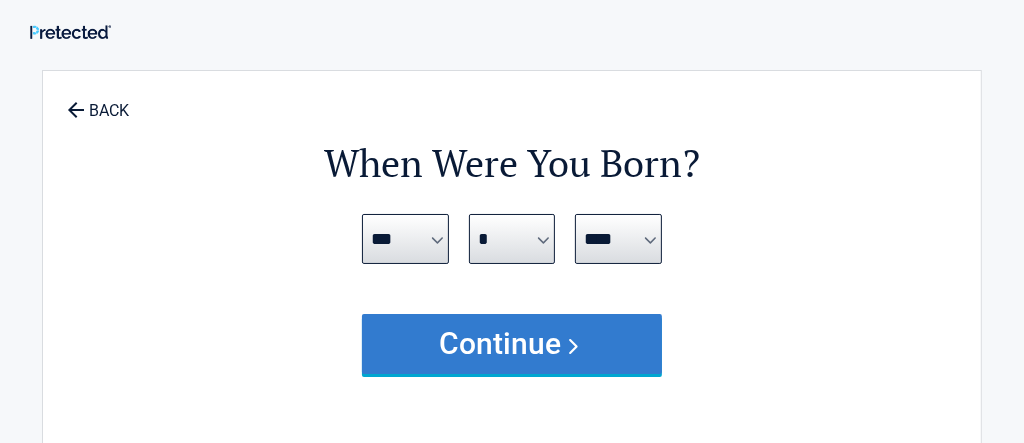 click on "Continue" at bounding box center [512, 344] 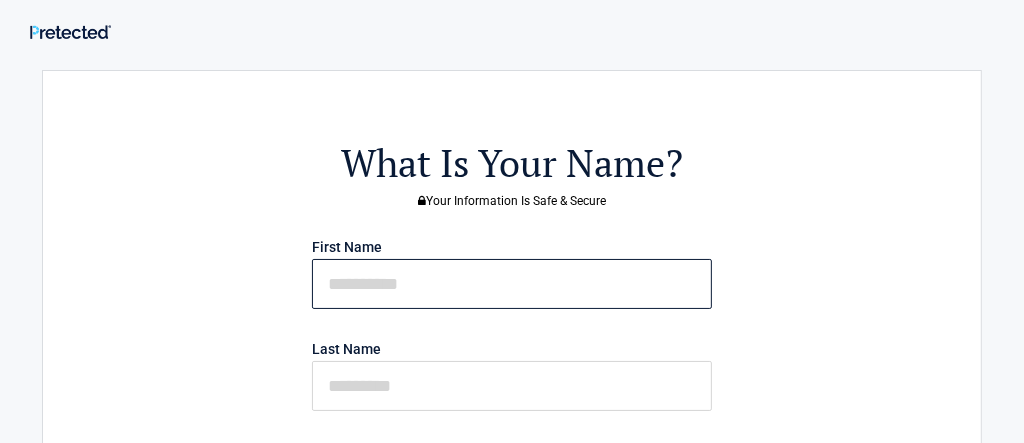 click at bounding box center [512, 284] 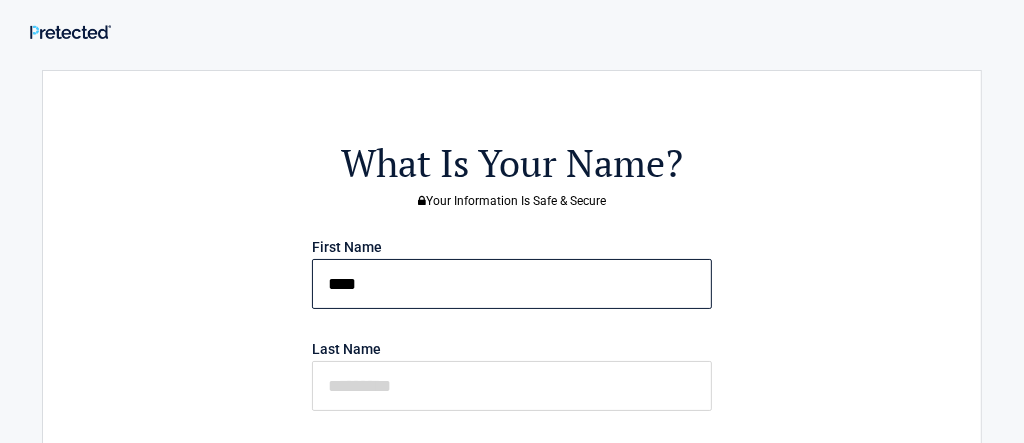 type on "****" 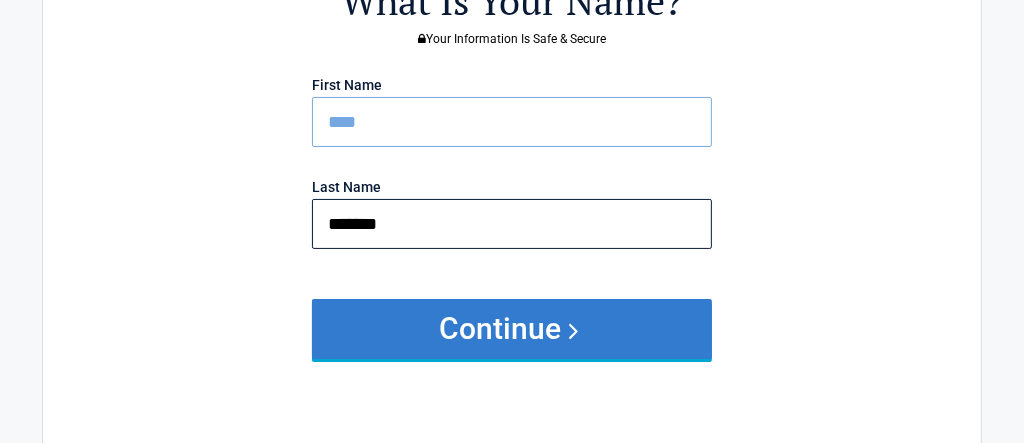 scroll, scrollTop: 200, scrollLeft: 0, axis: vertical 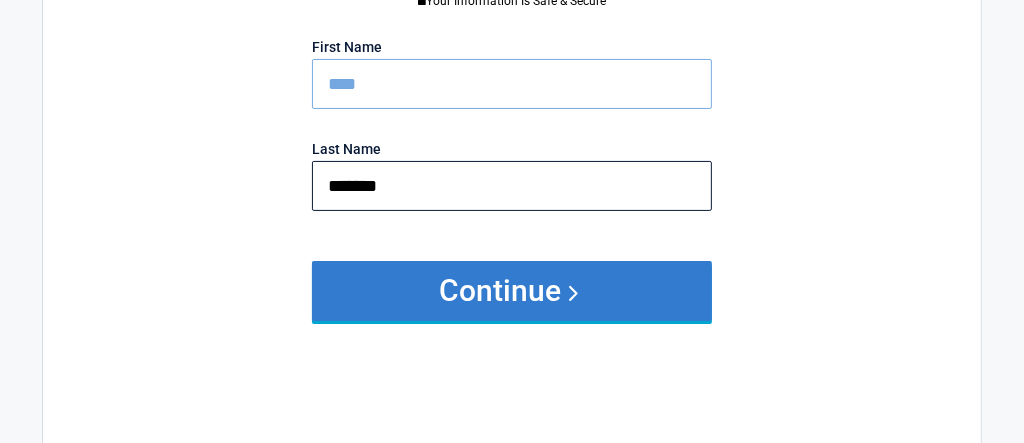 type on "*******" 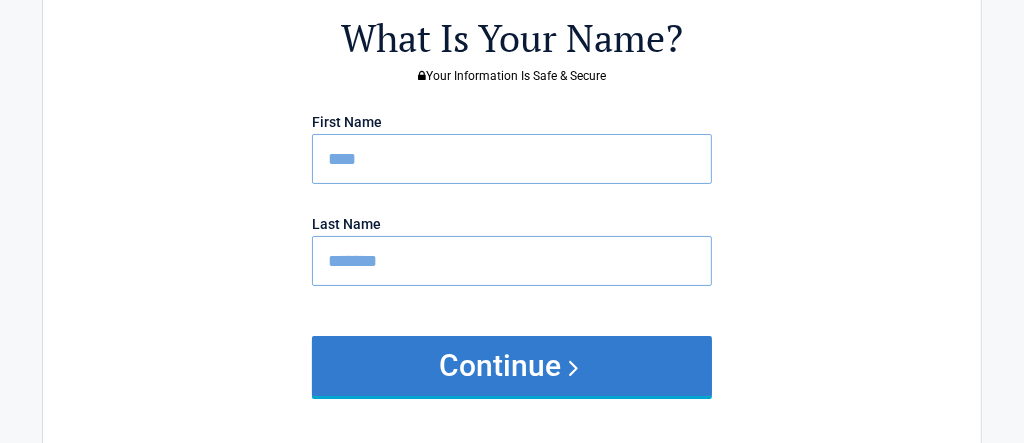 scroll, scrollTop: 100, scrollLeft: 0, axis: vertical 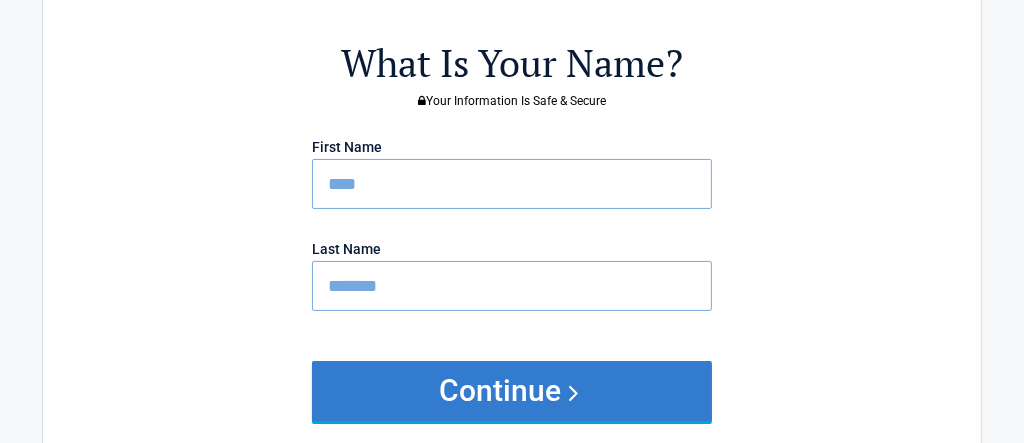 click on "First Name
[FIRST]
Last Name
[LAST]
Continue" at bounding box center [512, 276] 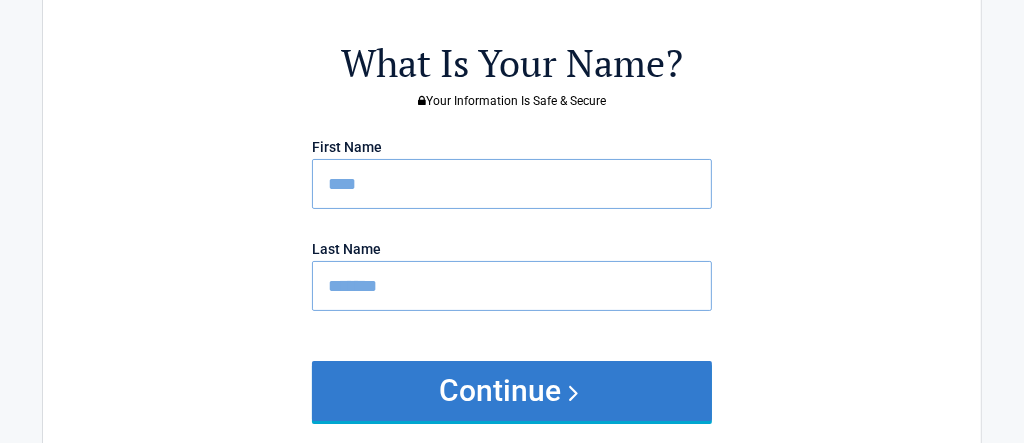 click on "Continue" at bounding box center (512, 391) 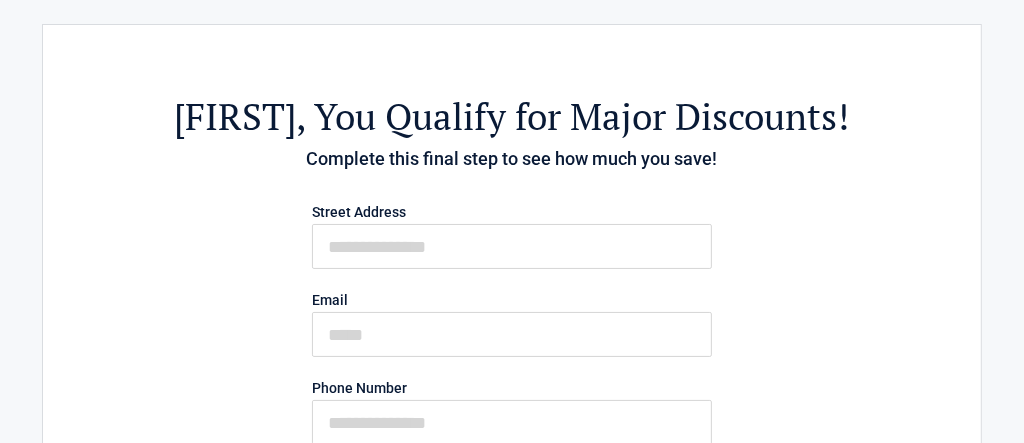 scroll, scrollTop: 0, scrollLeft: 0, axis: both 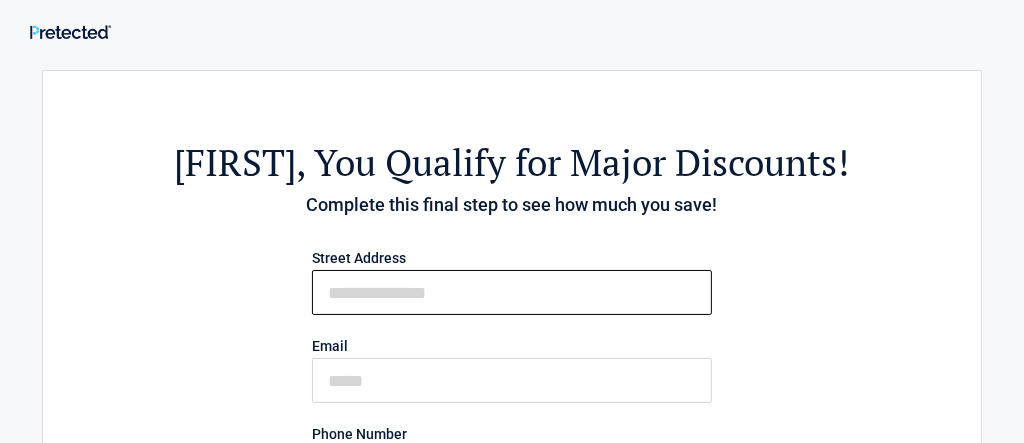click on "First Name" at bounding box center [512, 292] 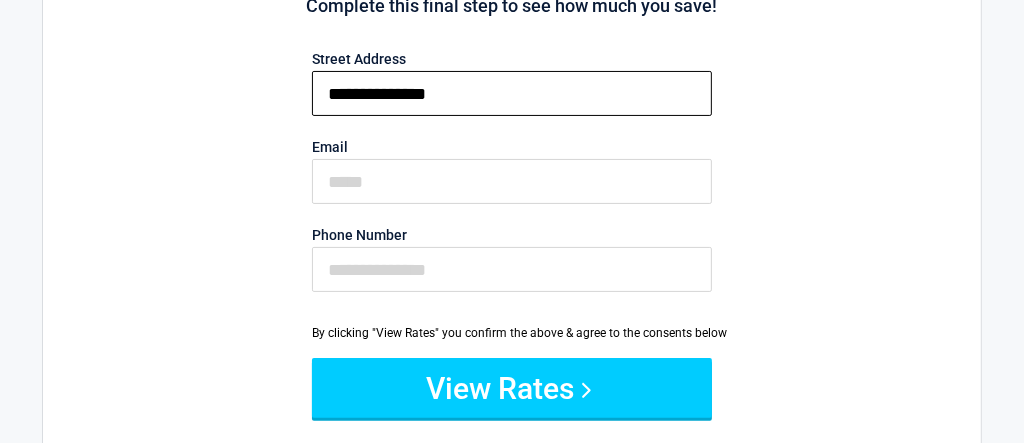 scroll, scrollTop: 200, scrollLeft: 0, axis: vertical 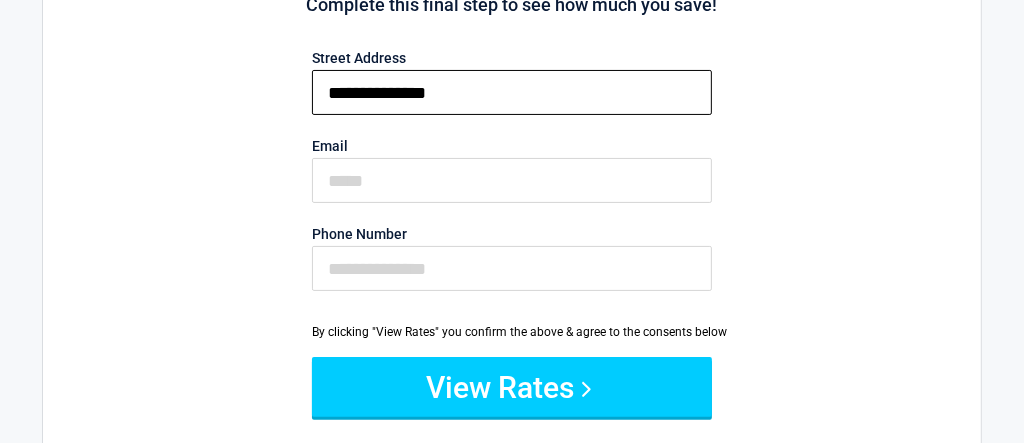 type on "**********" 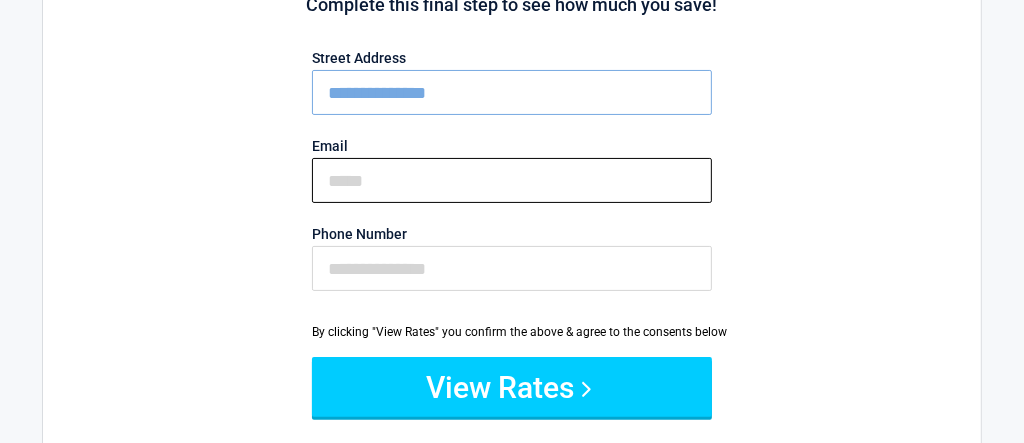click on "Email" at bounding box center (512, 180) 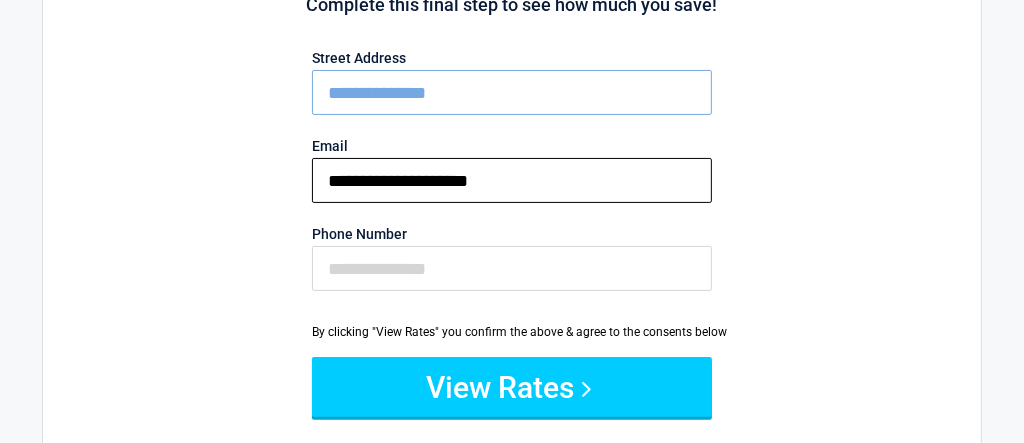 type on "**********" 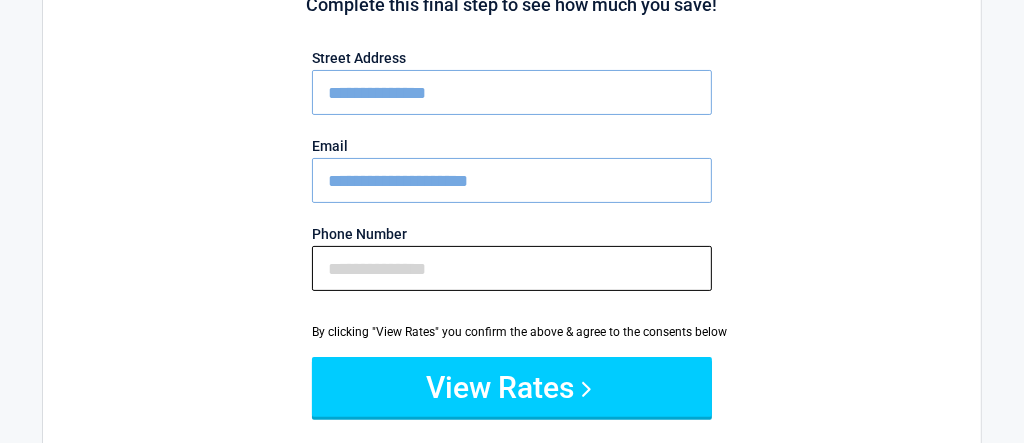click on "Phone Number" at bounding box center (512, 268) 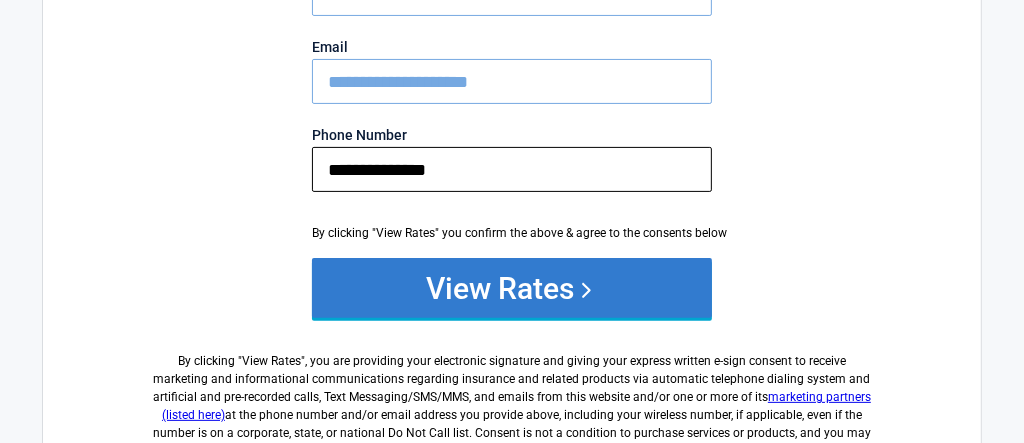 scroll, scrollTop: 399, scrollLeft: 0, axis: vertical 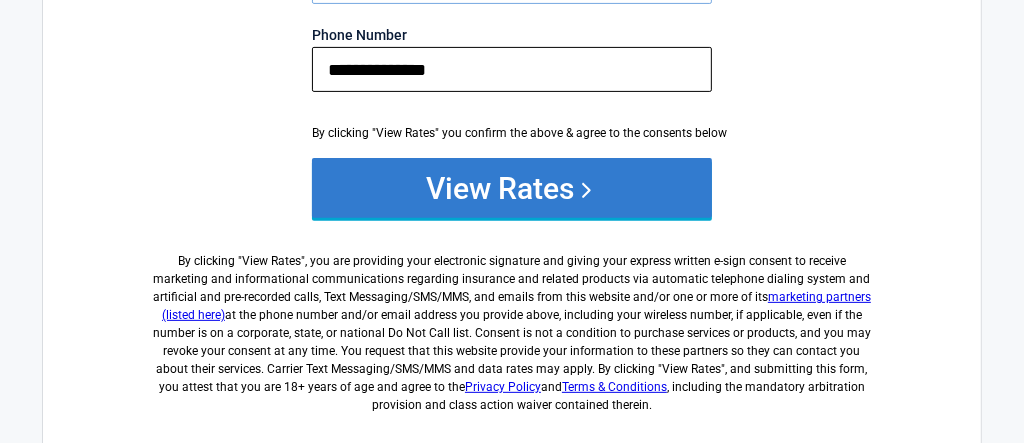 type on "**********" 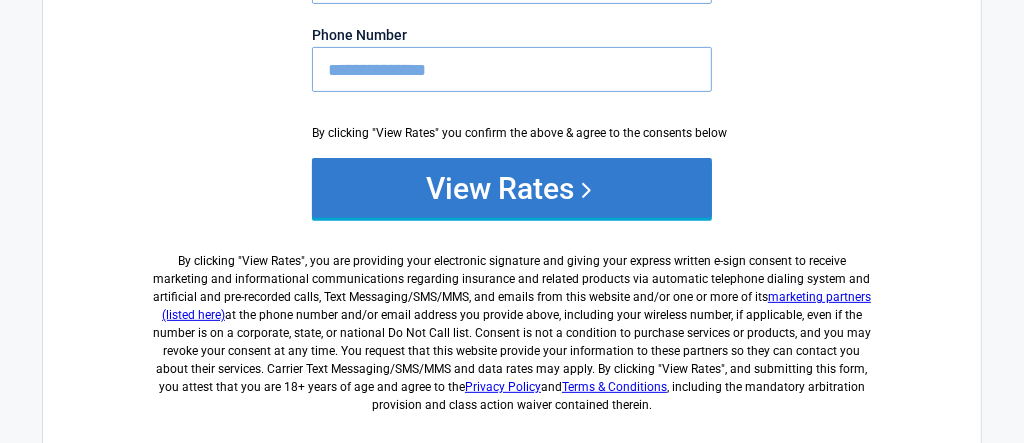 click on "View Rates" at bounding box center [512, 188] 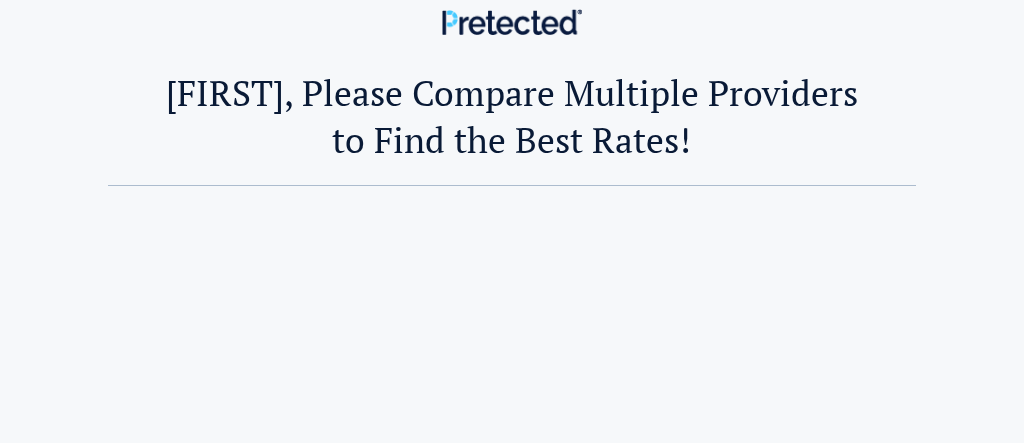 scroll, scrollTop: 0, scrollLeft: 0, axis: both 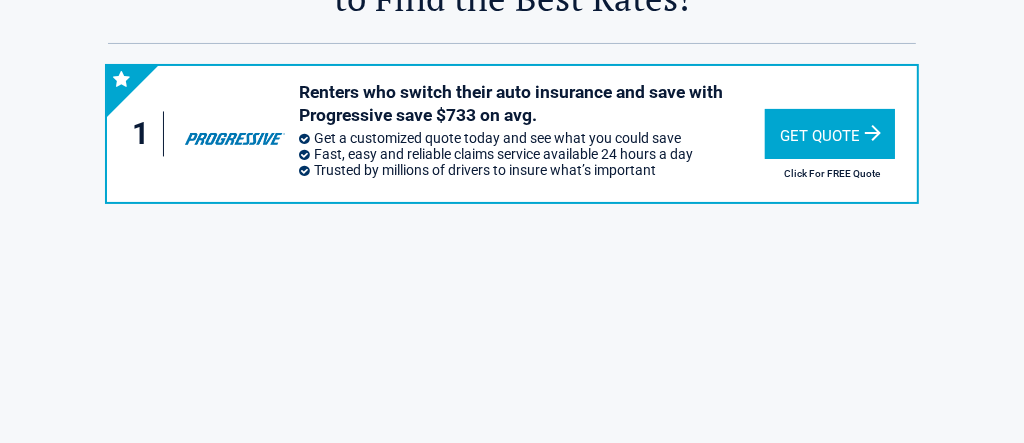 click on "Get Quote" at bounding box center [830, 134] 